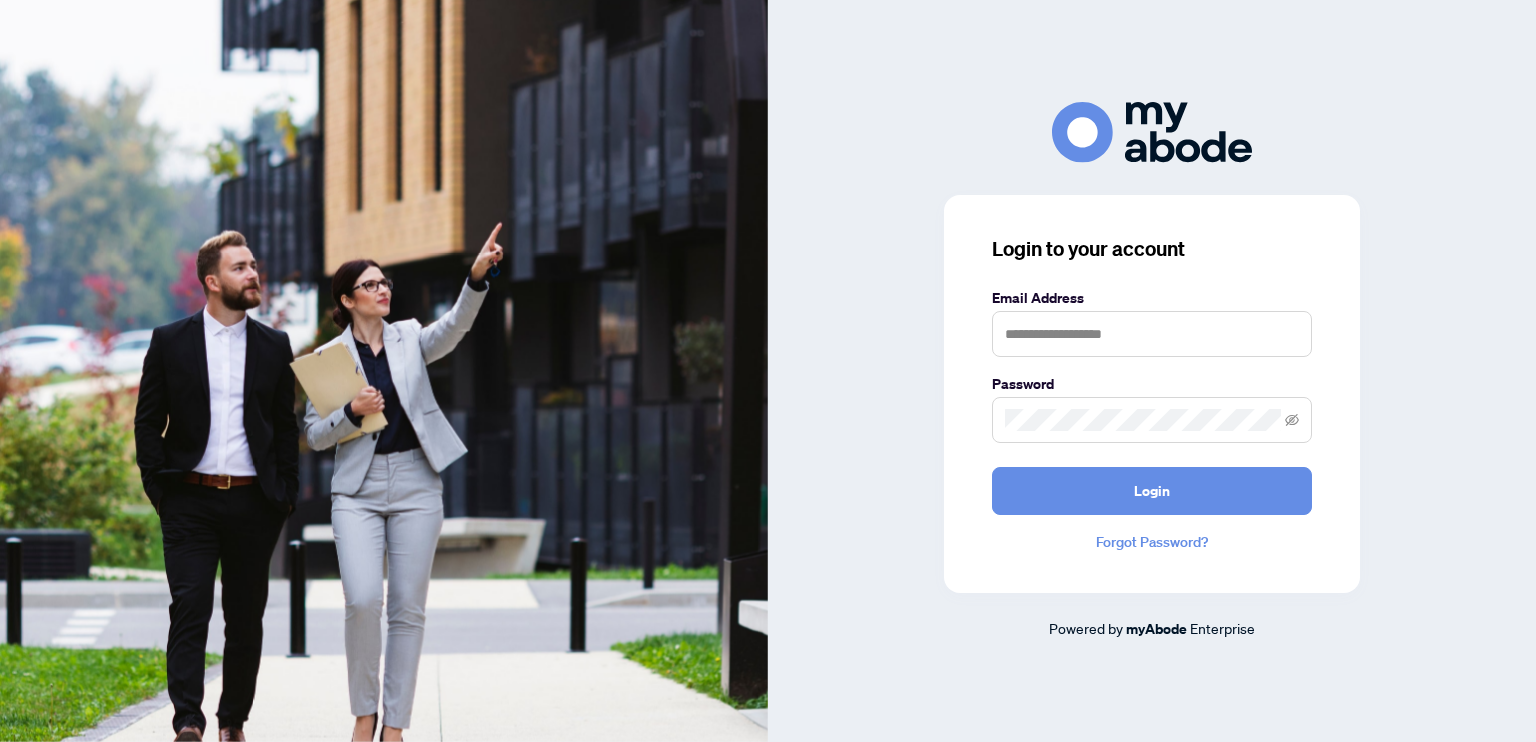 scroll, scrollTop: 0, scrollLeft: 0, axis: both 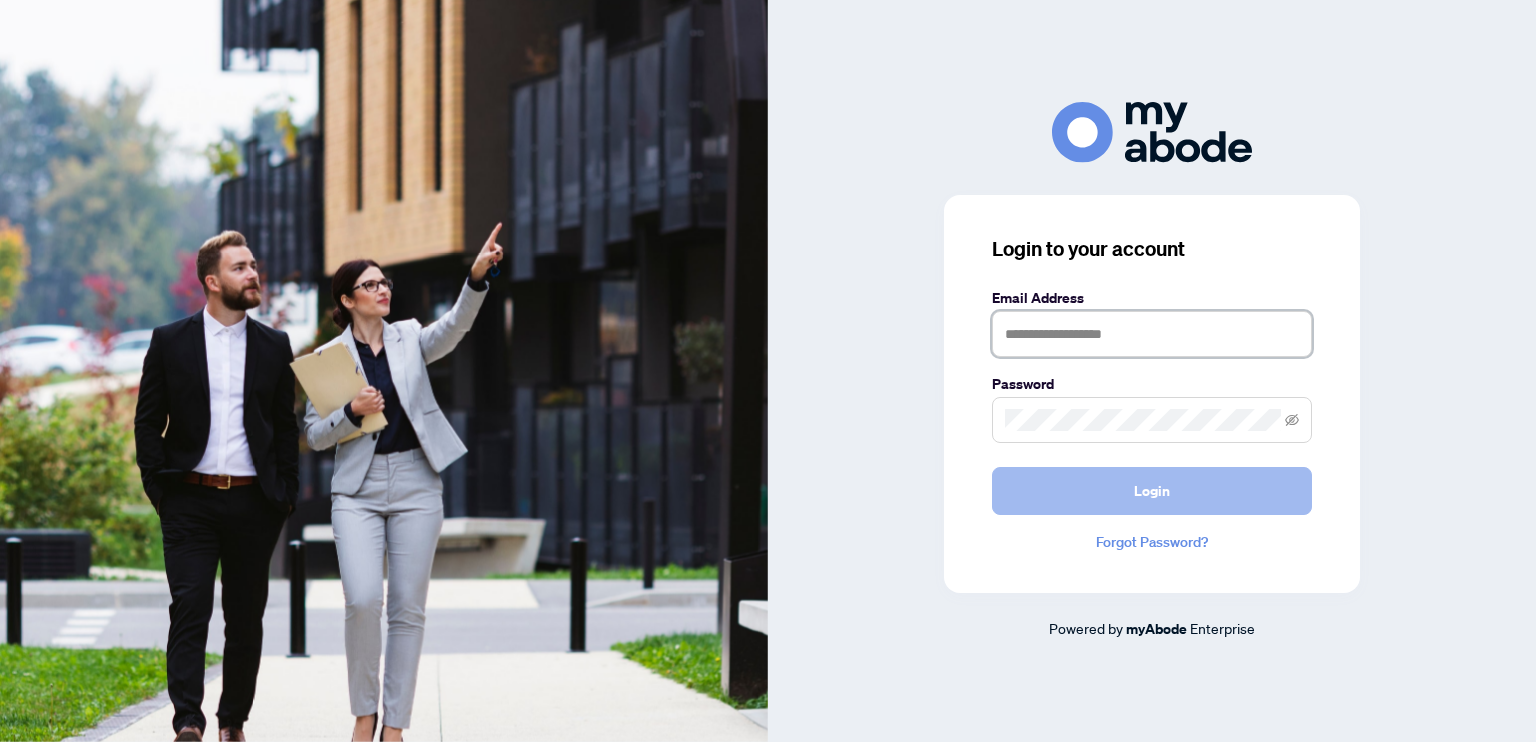 type on "**********" 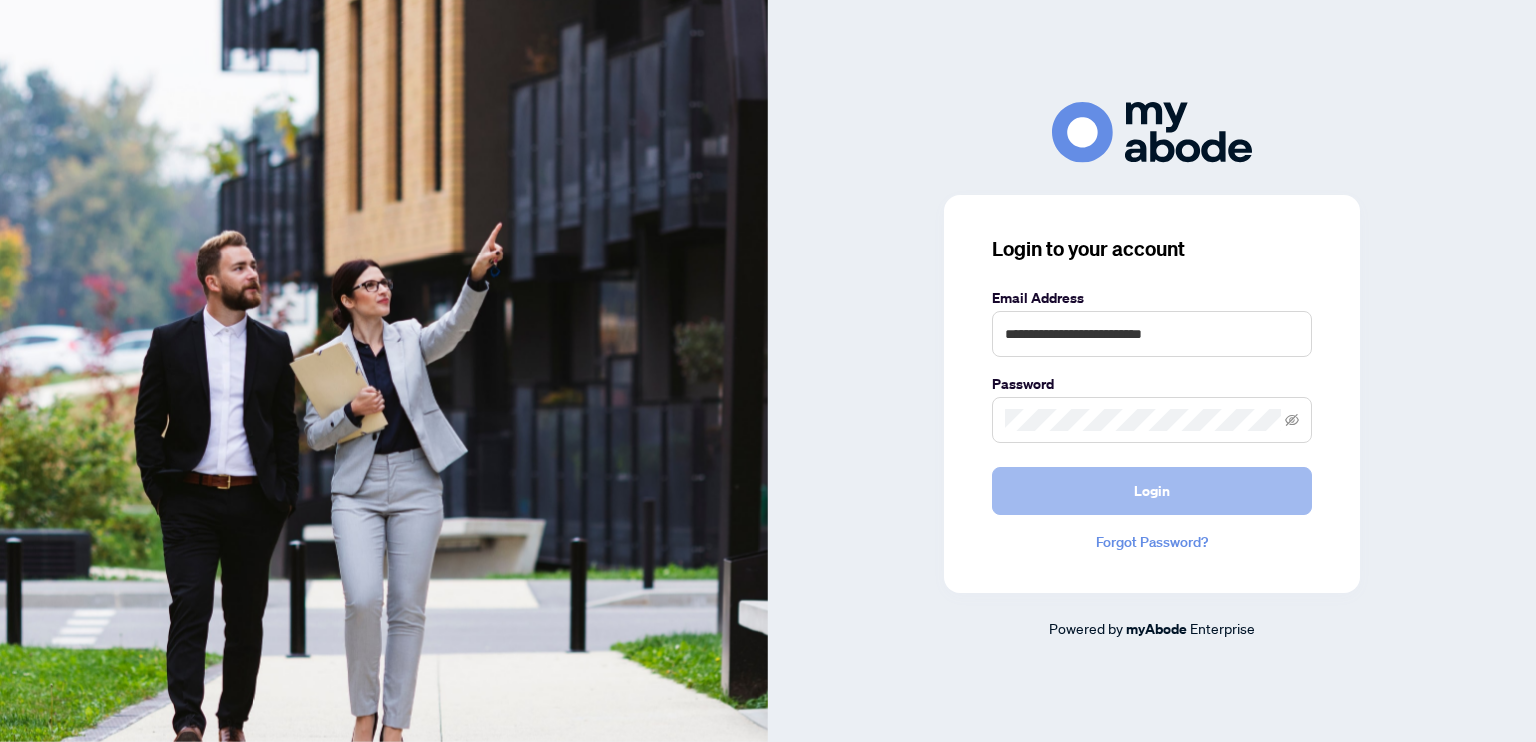 click on "Login" at bounding box center (1152, 491) 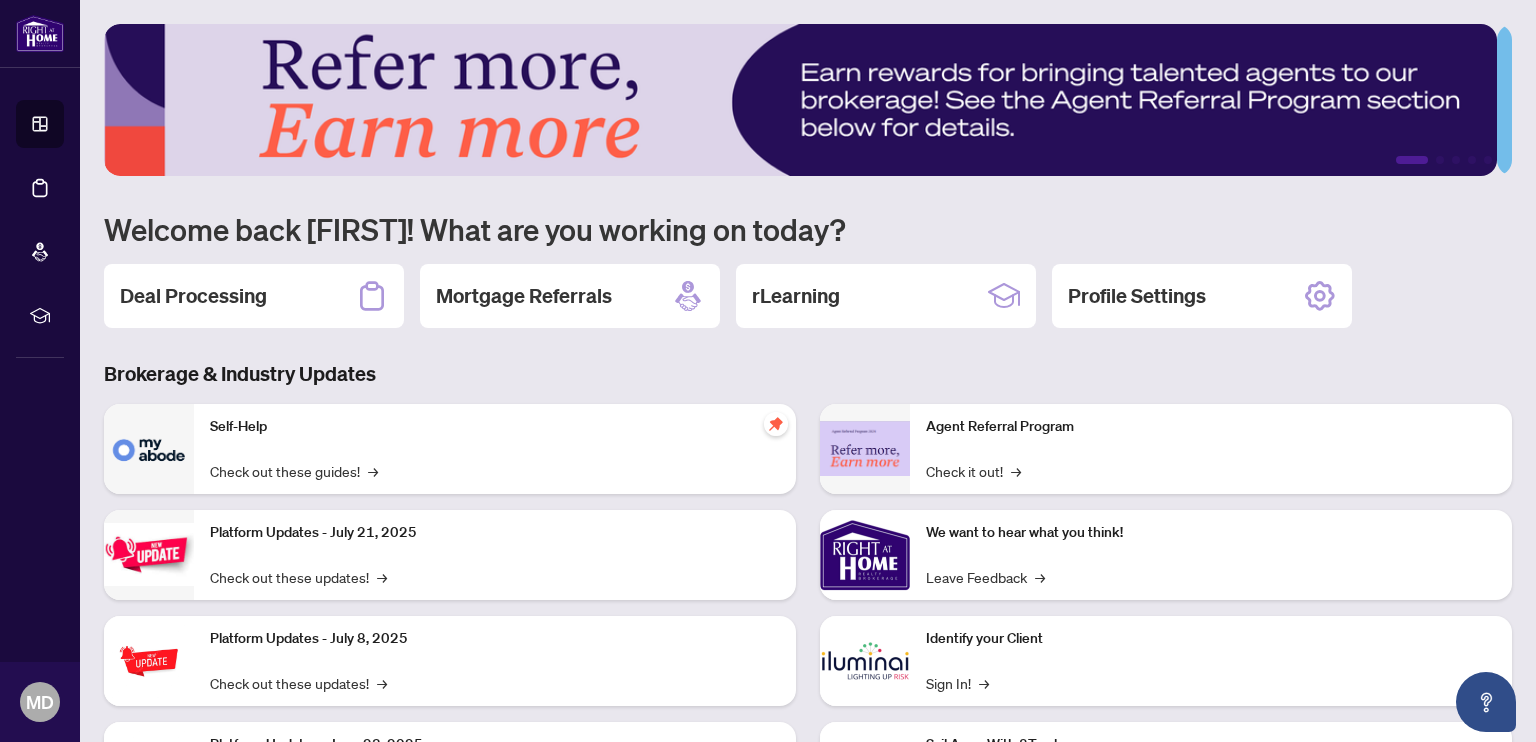 scroll, scrollTop: 0, scrollLeft: 0, axis: both 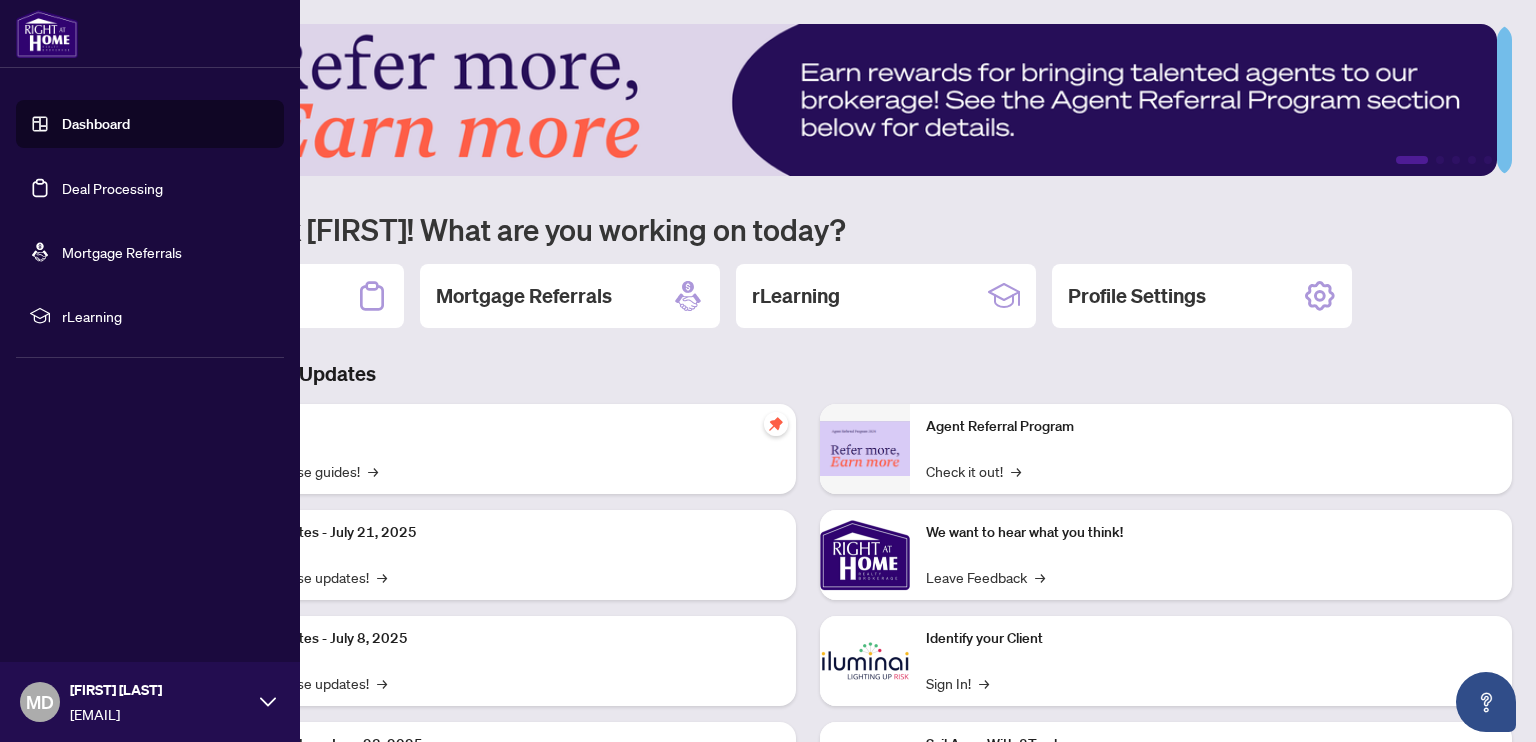 click on "Deal Processing" at bounding box center (112, 188) 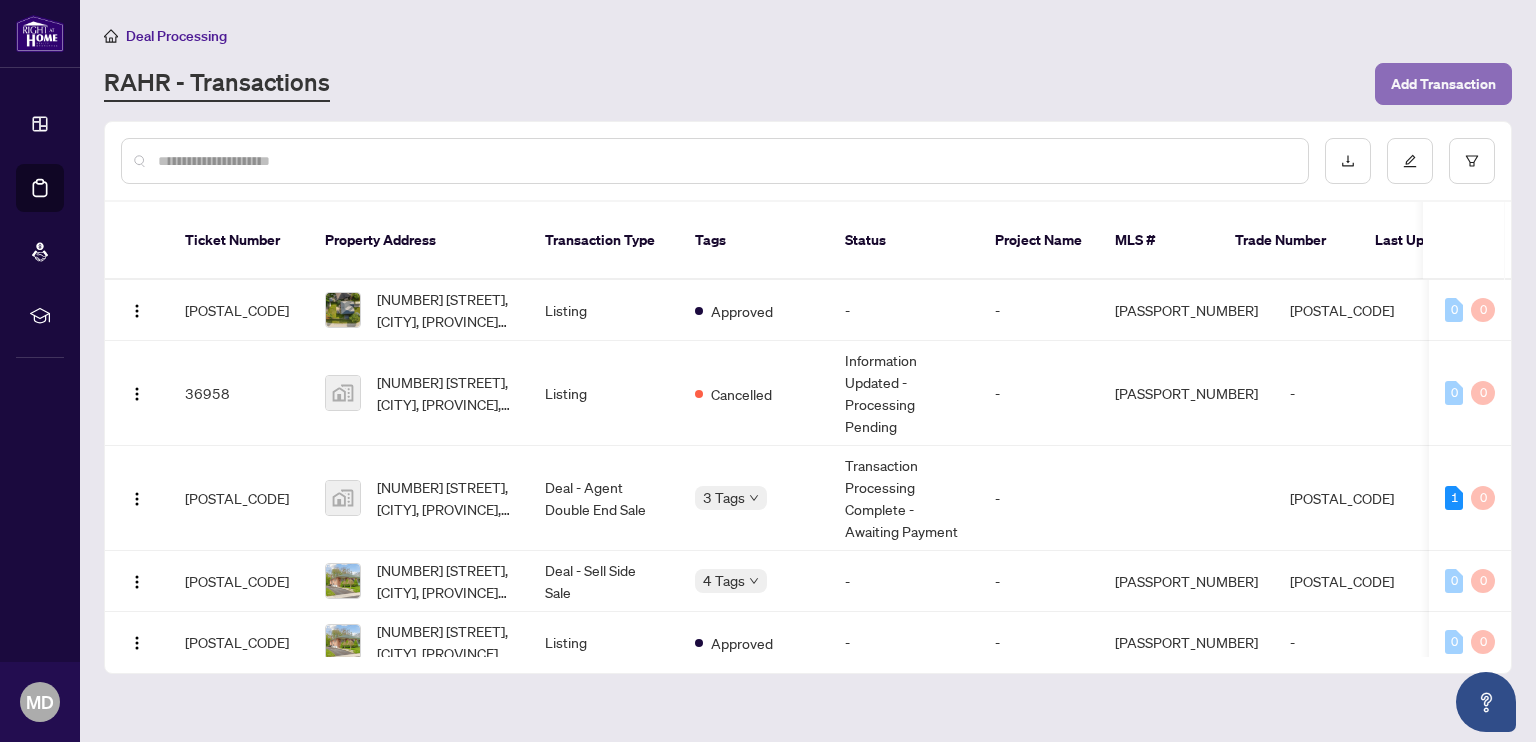 click on "Add Transaction" at bounding box center (1443, 84) 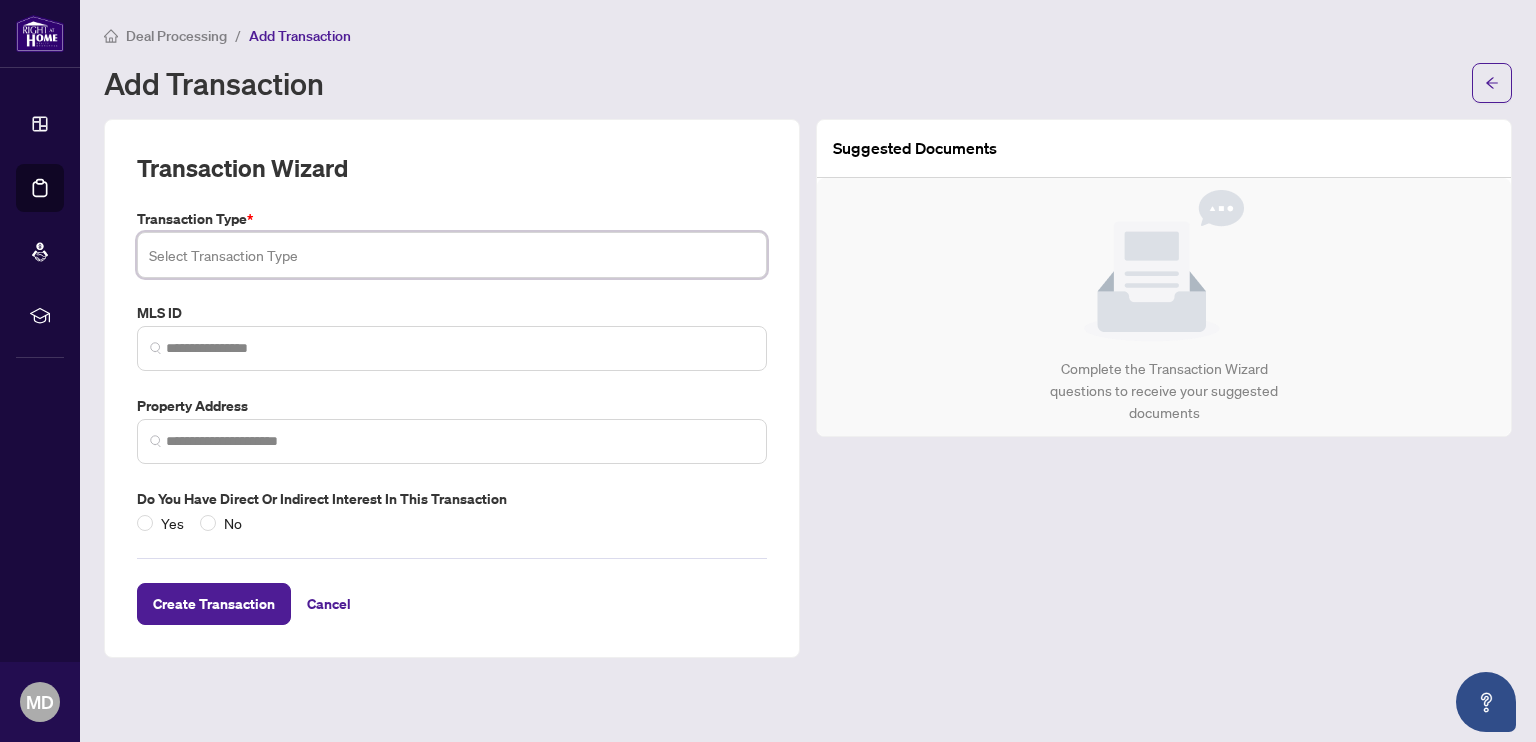 click at bounding box center (452, 255) 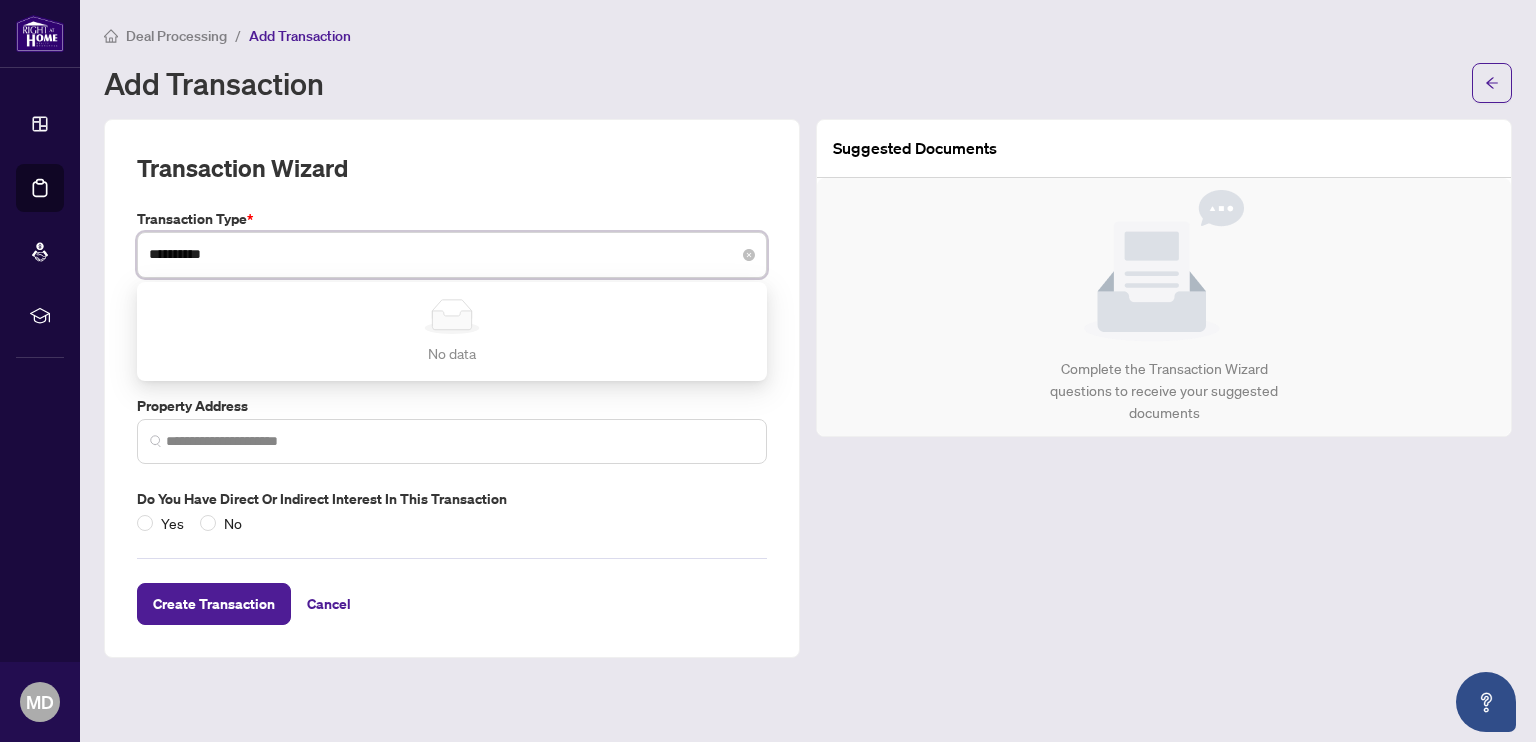click on "*********" at bounding box center (452, 255) 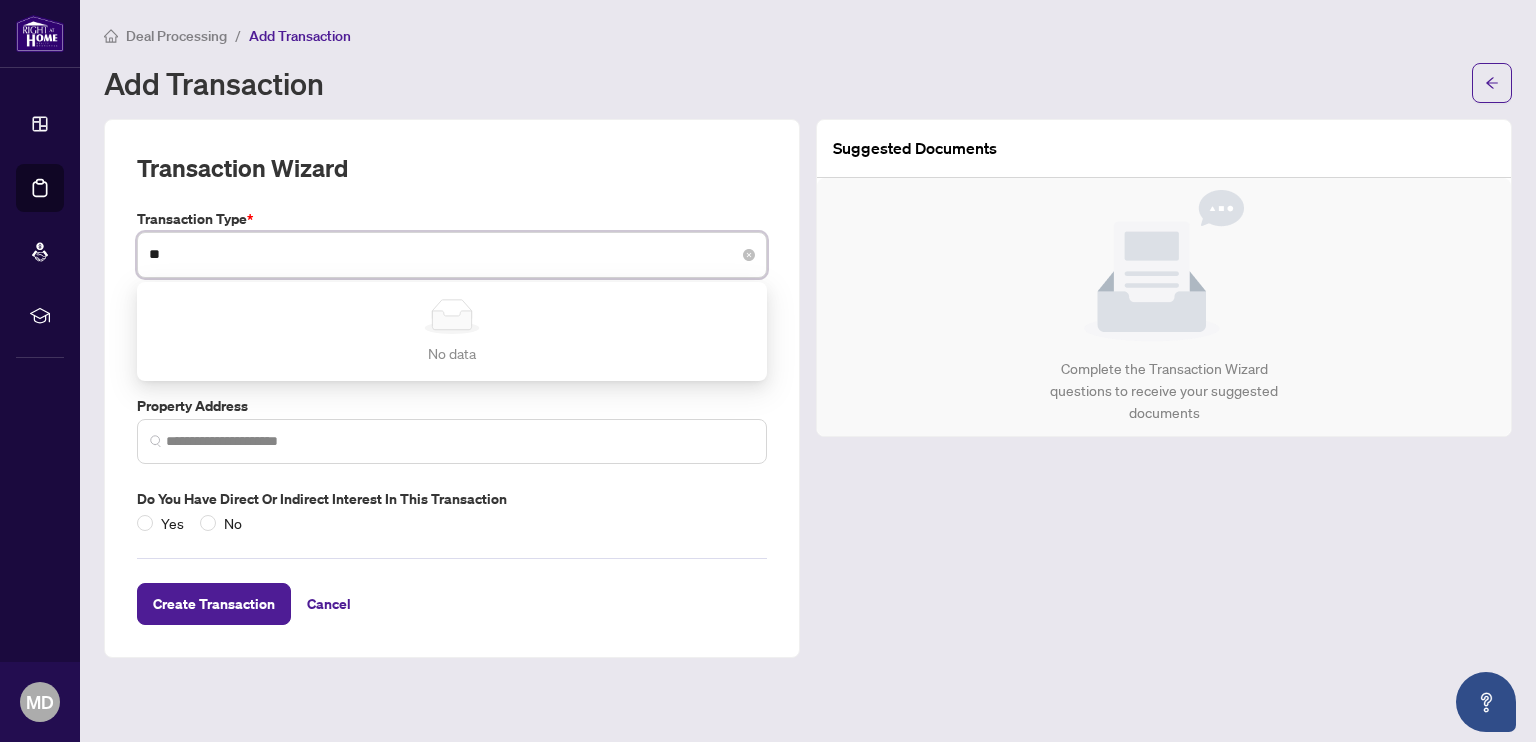 type on "*" 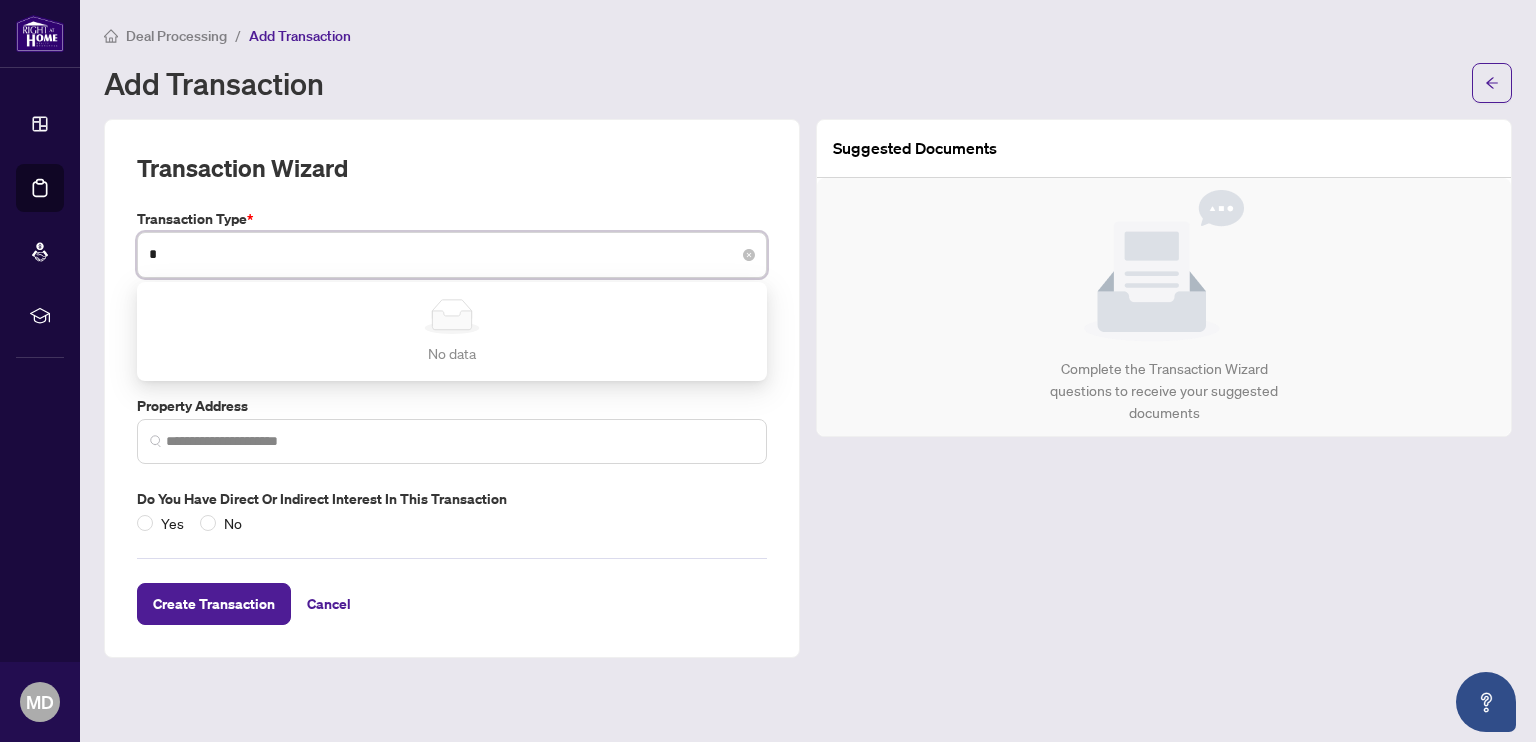 type 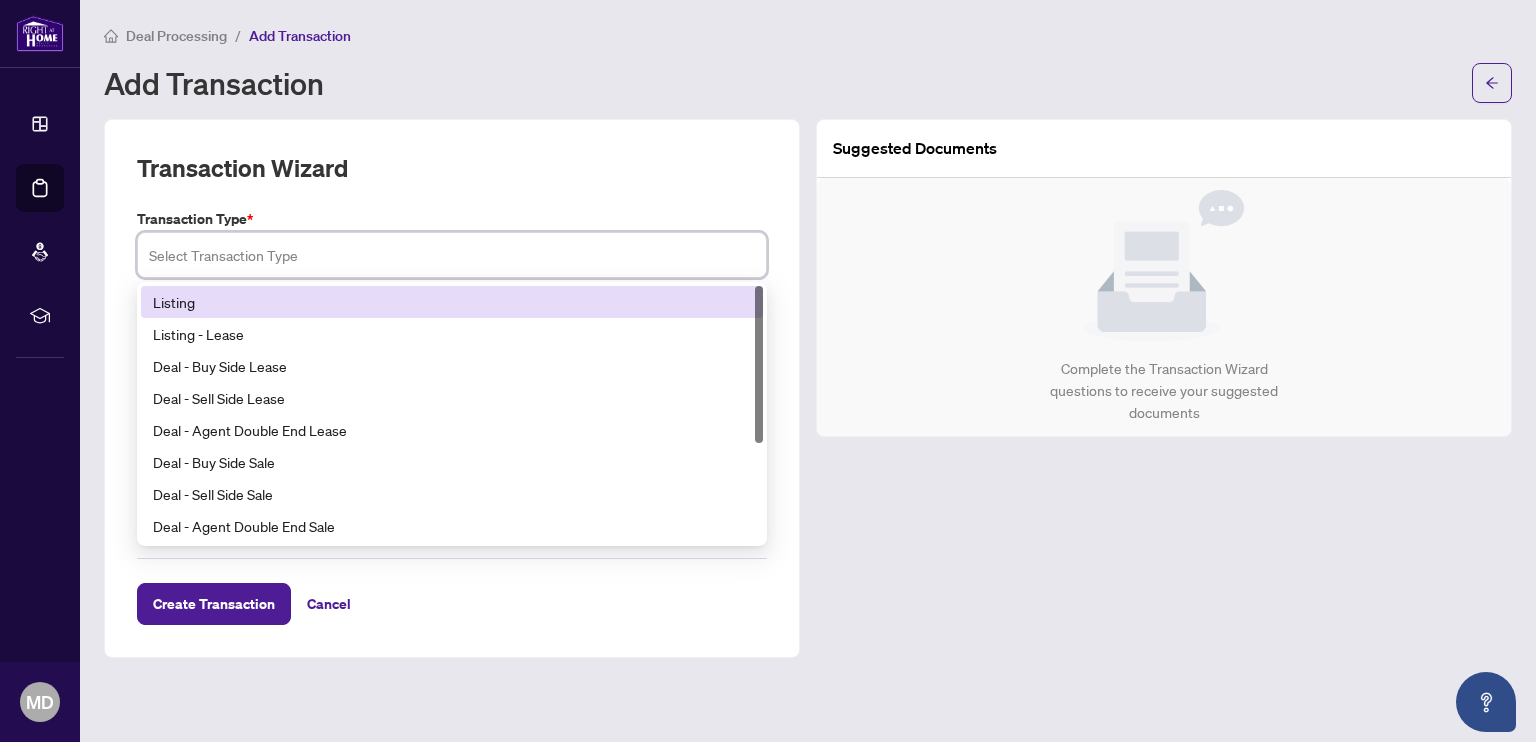 click on "Listing" at bounding box center (452, 302) 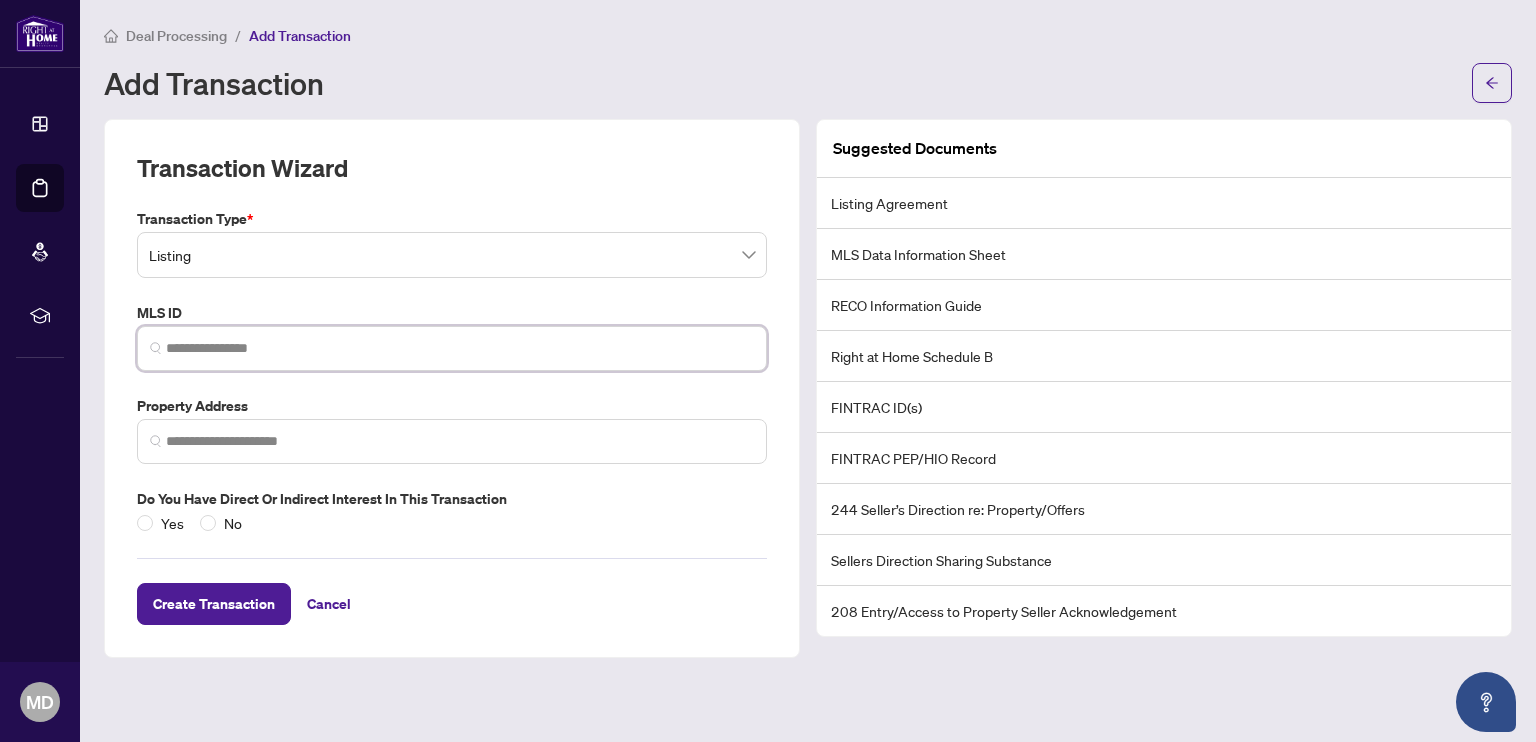 click at bounding box center [460, 348] 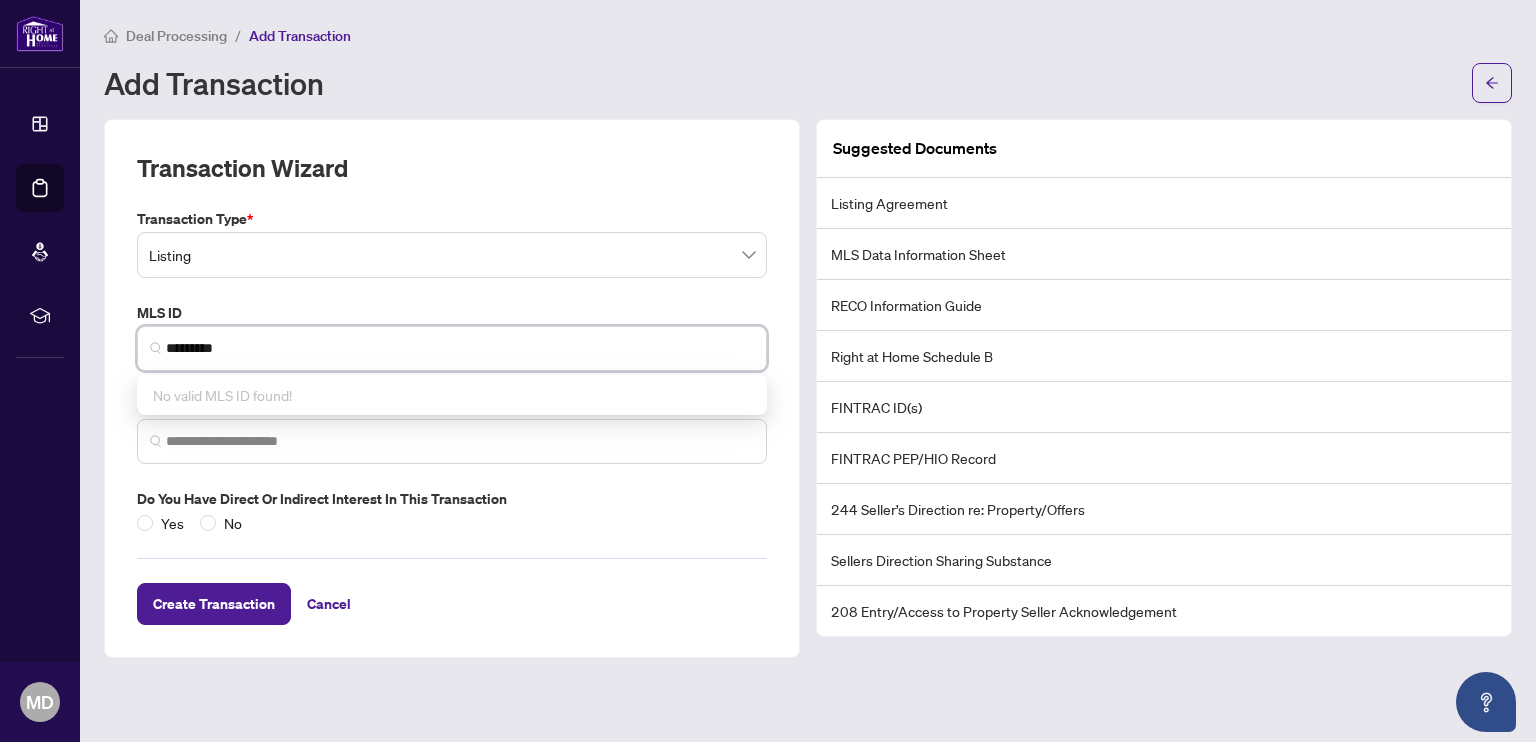 type on "*********" 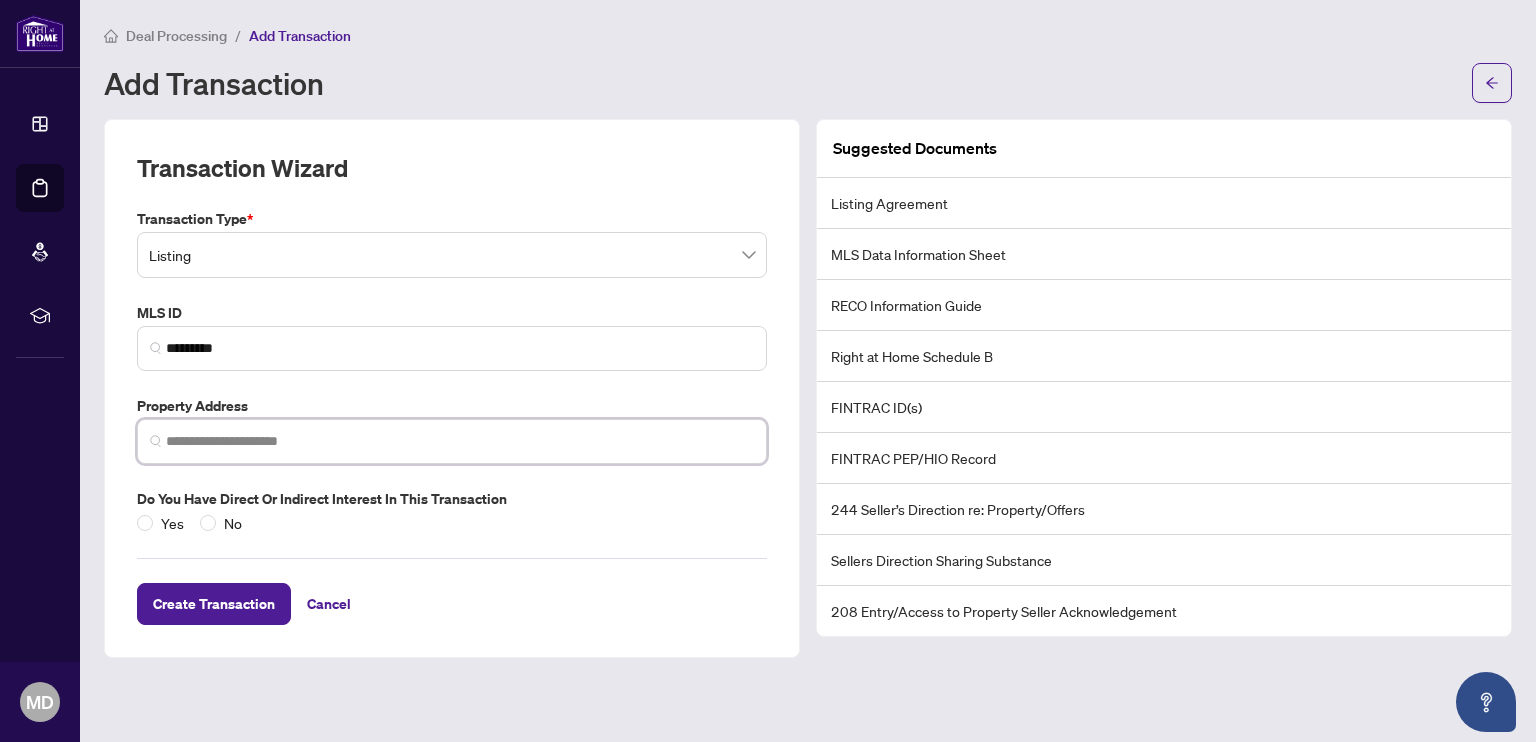 click at bounding box center [460, 441] 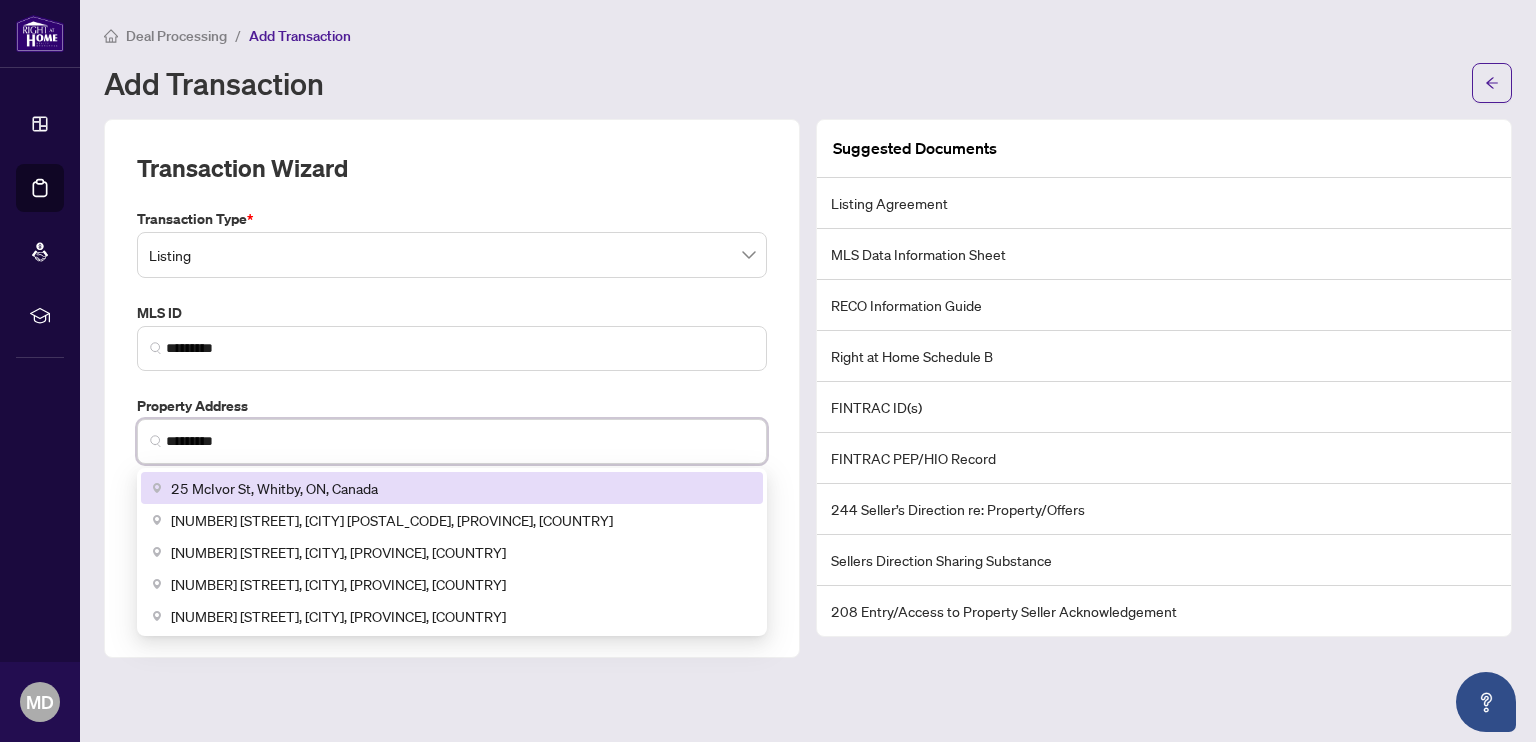 click on "25 McIvor St, Whitby, ON, Canada" at bounding box center [452, 488] 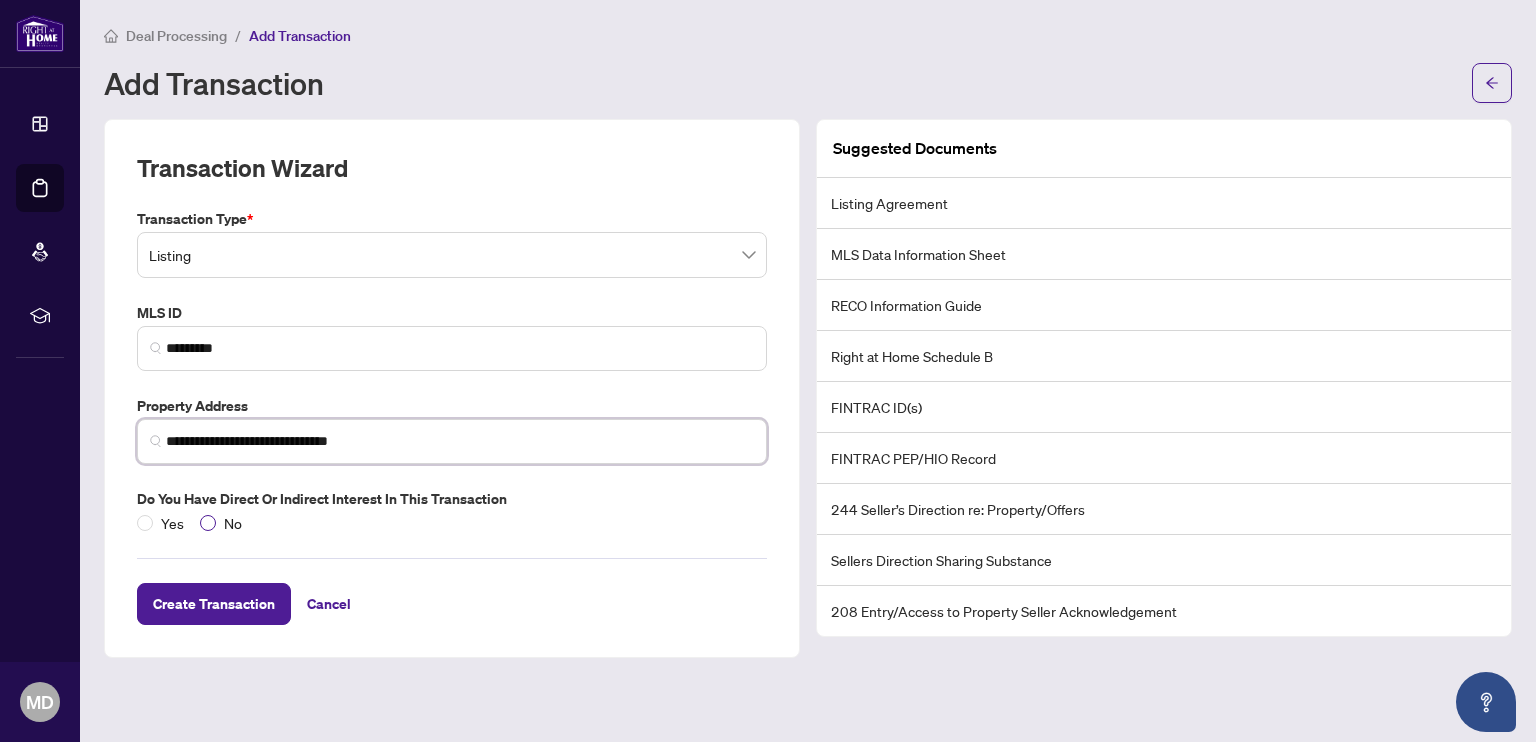 type on "**********" 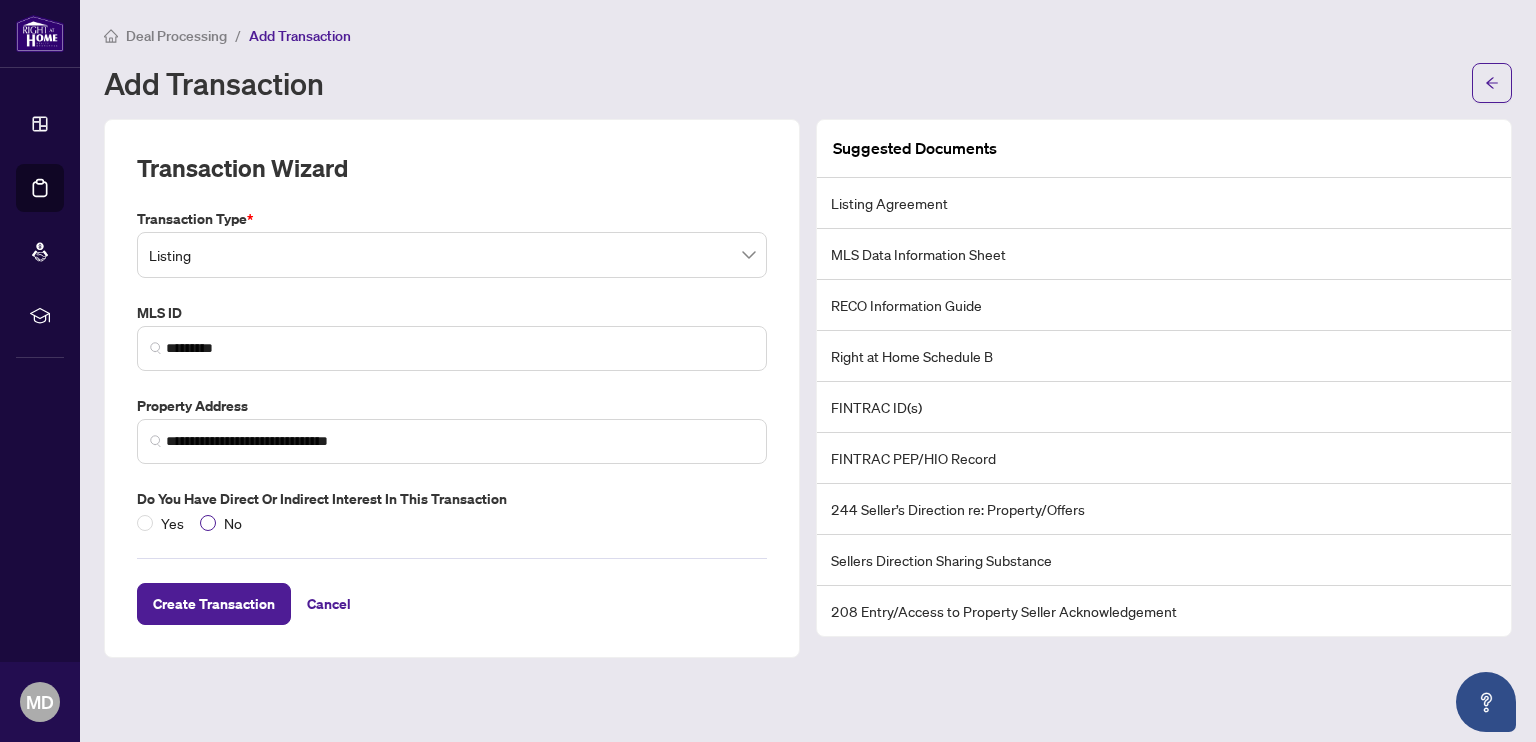 click on "No" at bounding box center [233, 523] 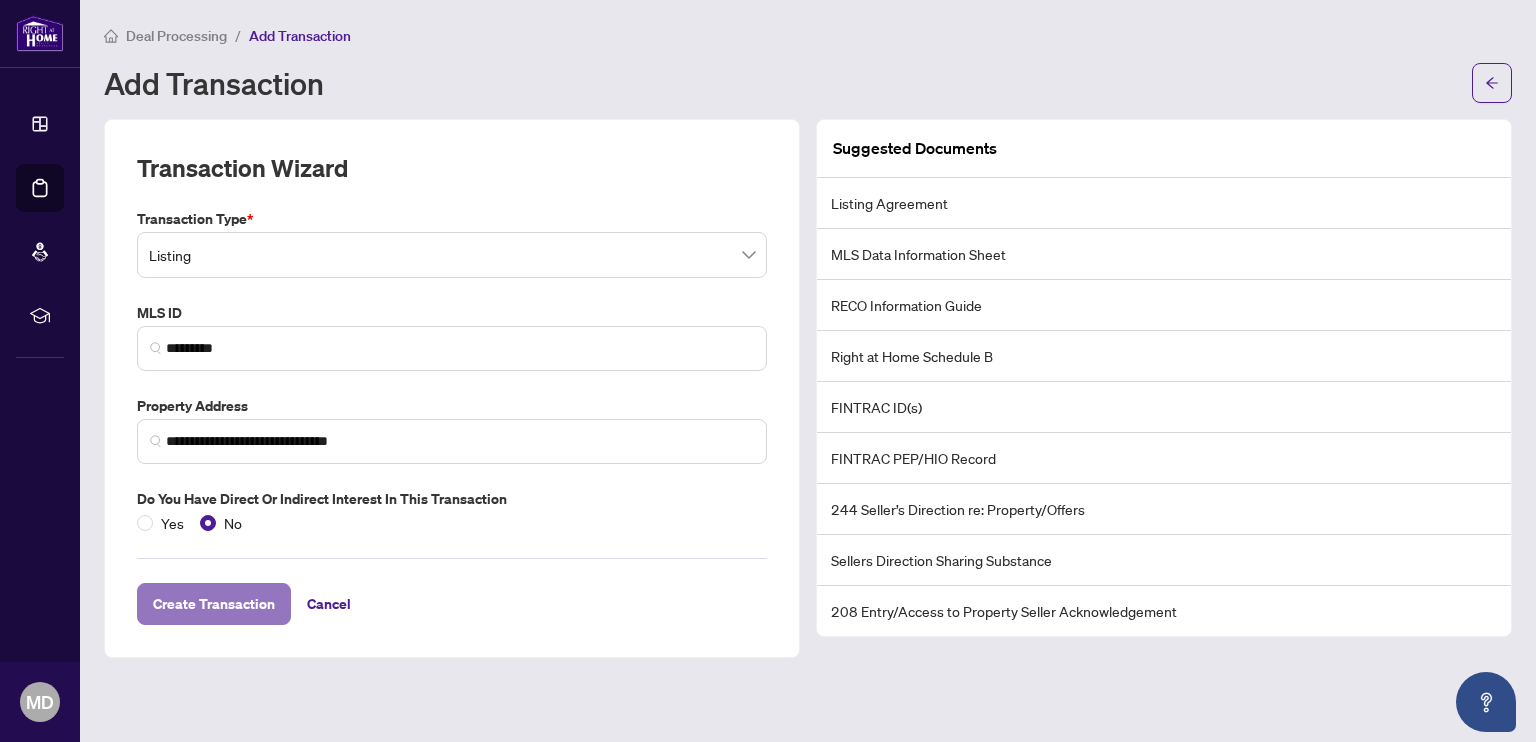 click on "Create Transaction" at bounding box center [214, 604] 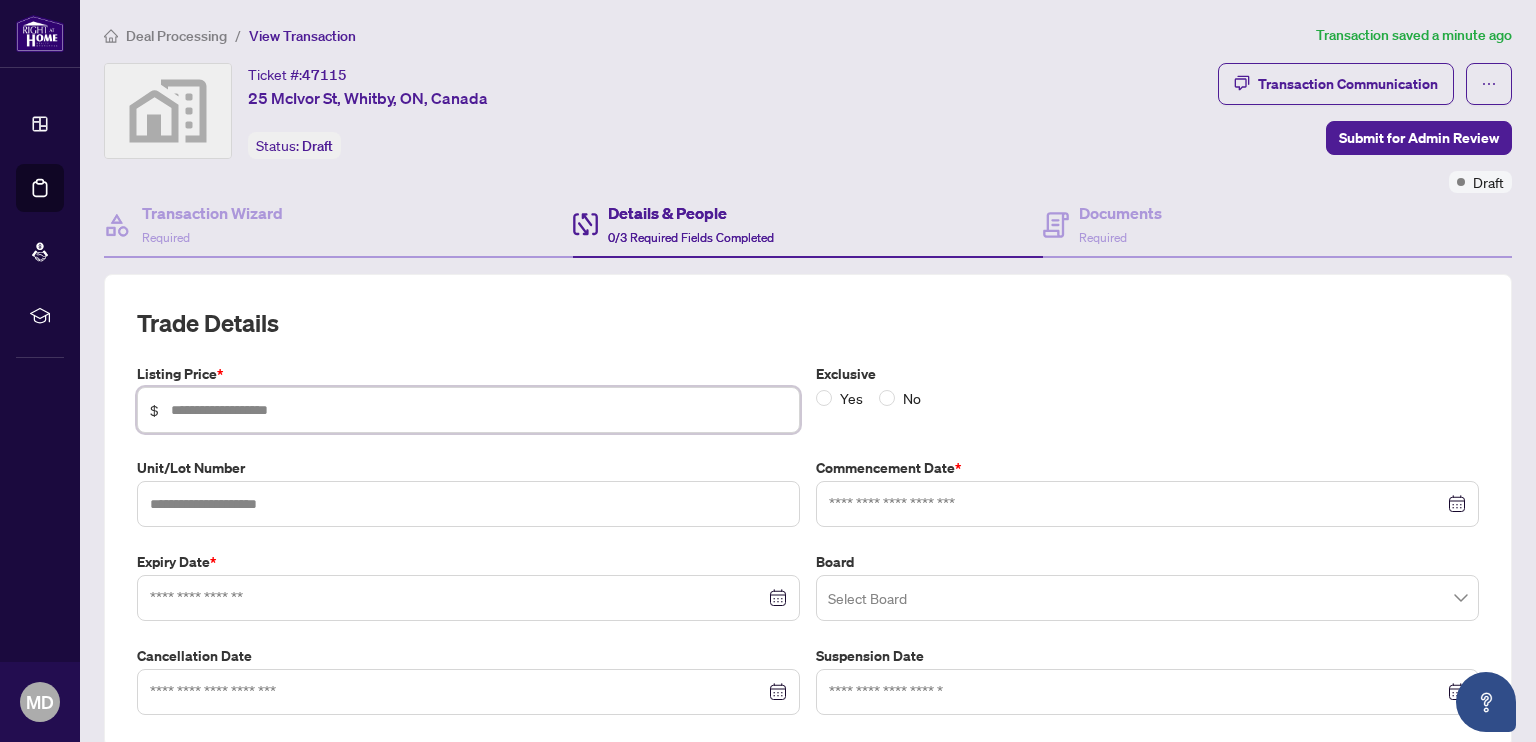 click at bounding box center [479, 410] 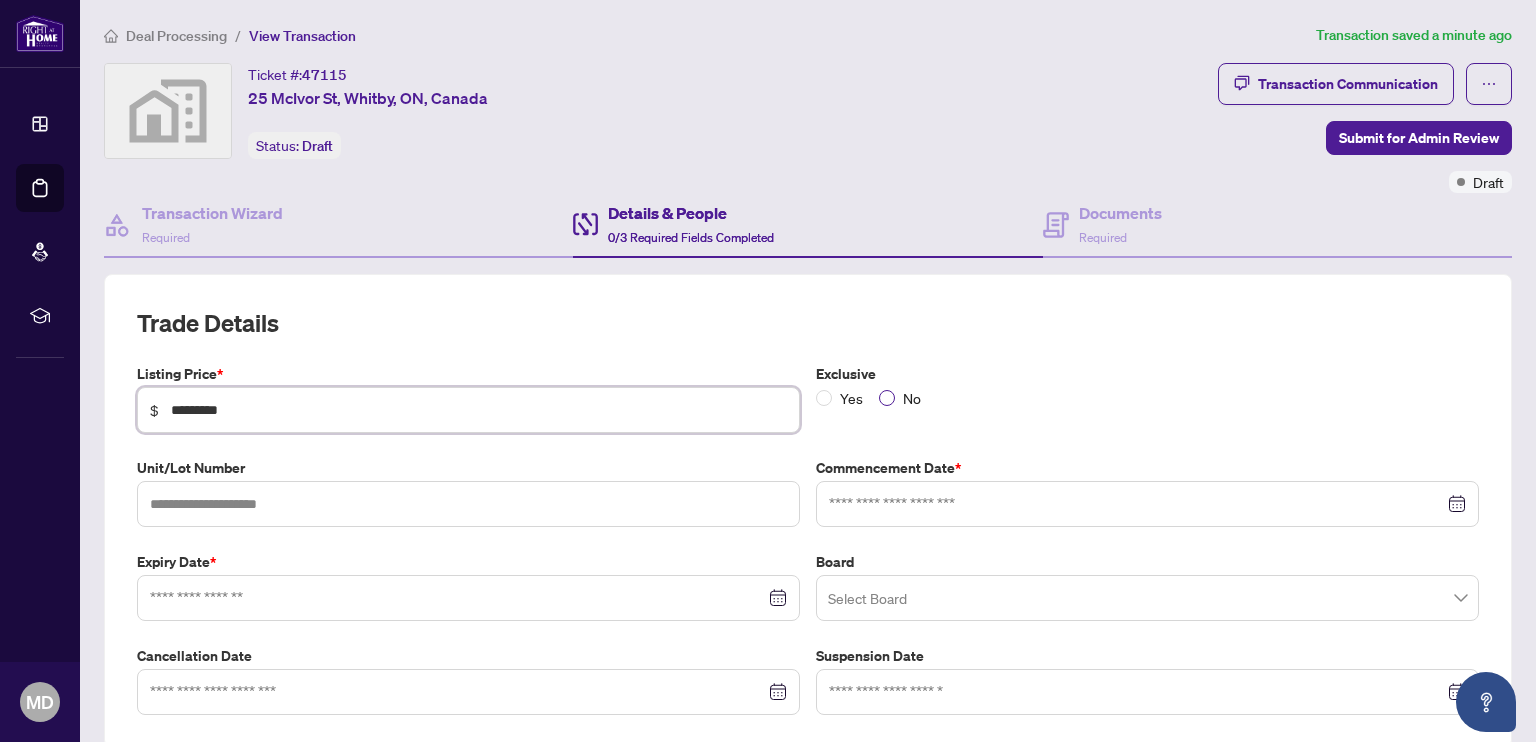 type on "*********" 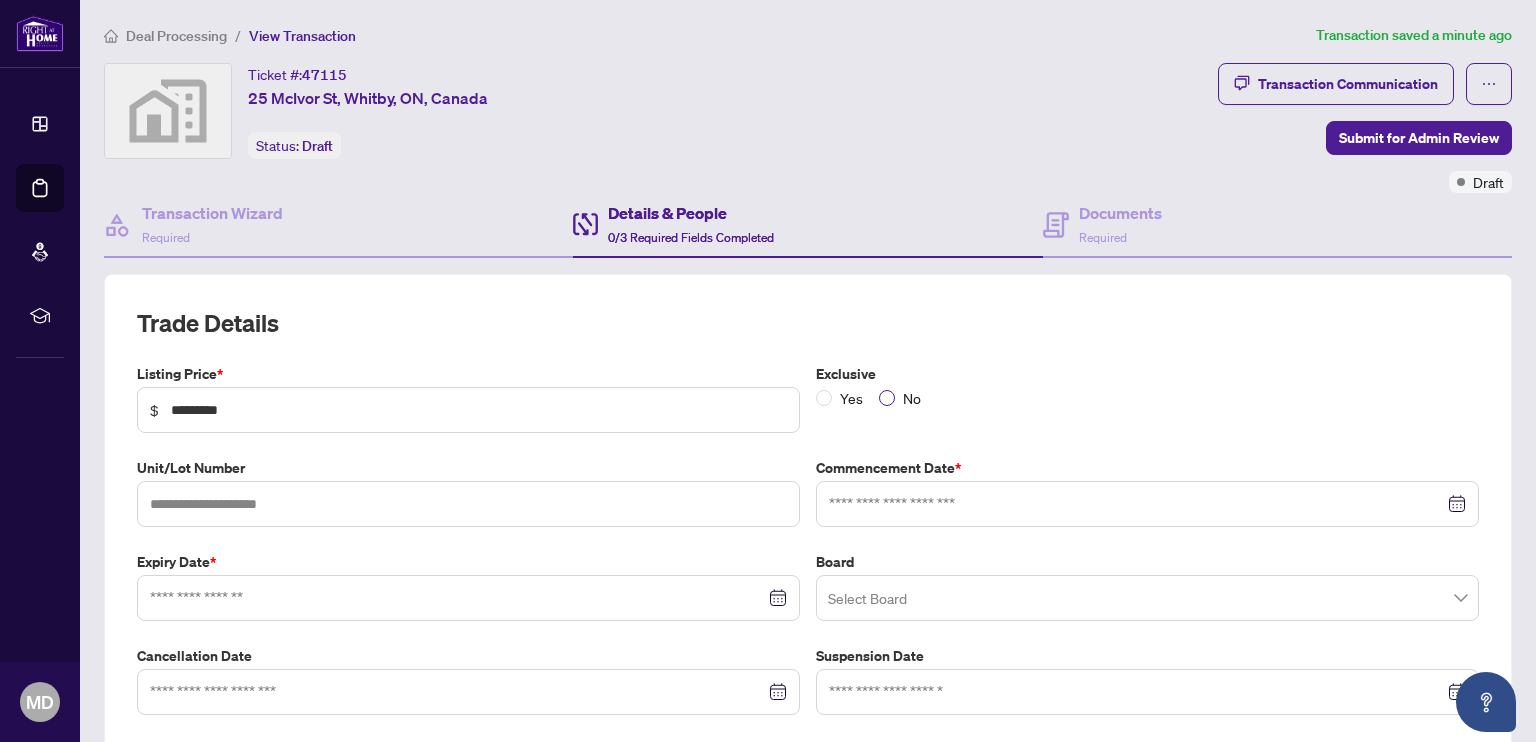 click on "No" at bounding box center (912, 398) 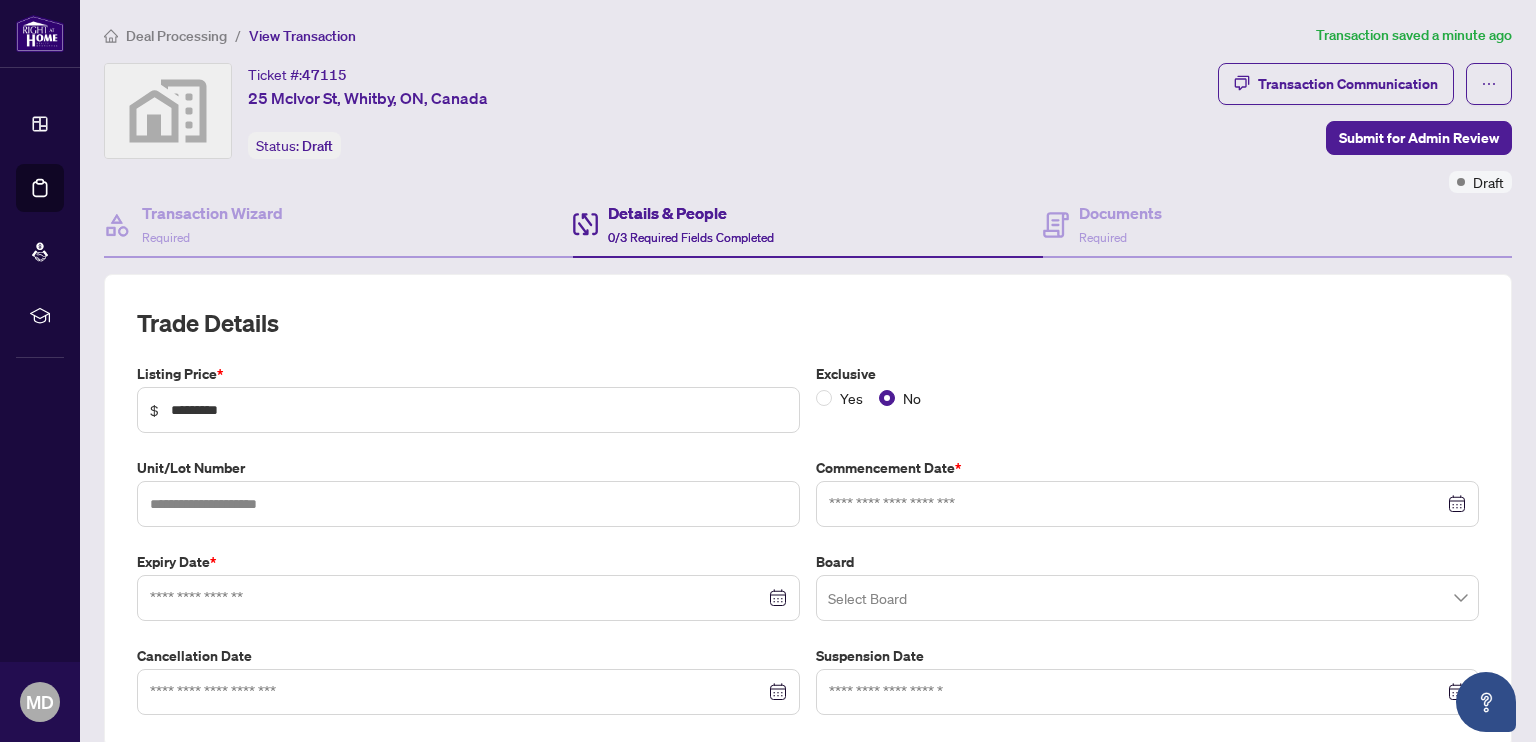 click at bounding box center [1147, 504] 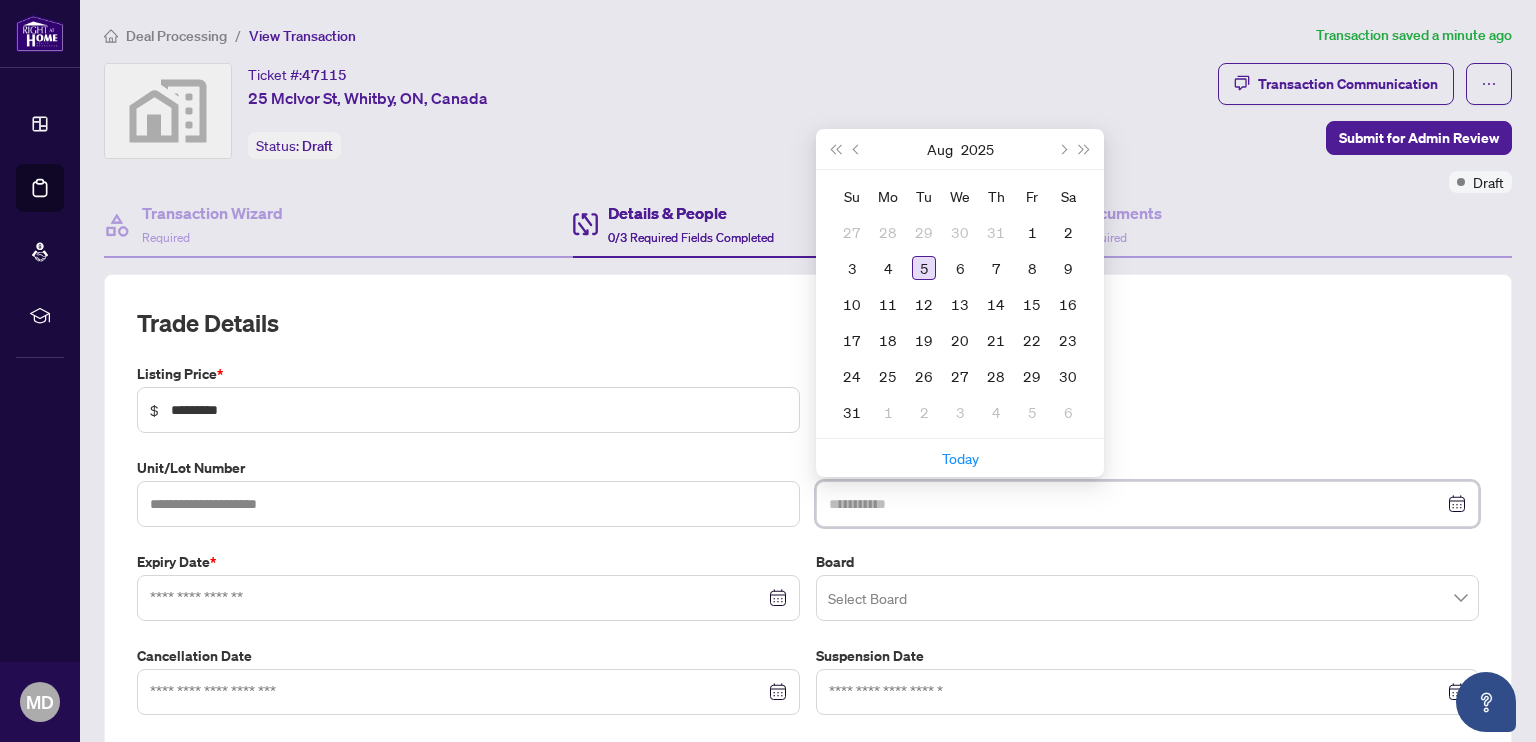 type on "**********" 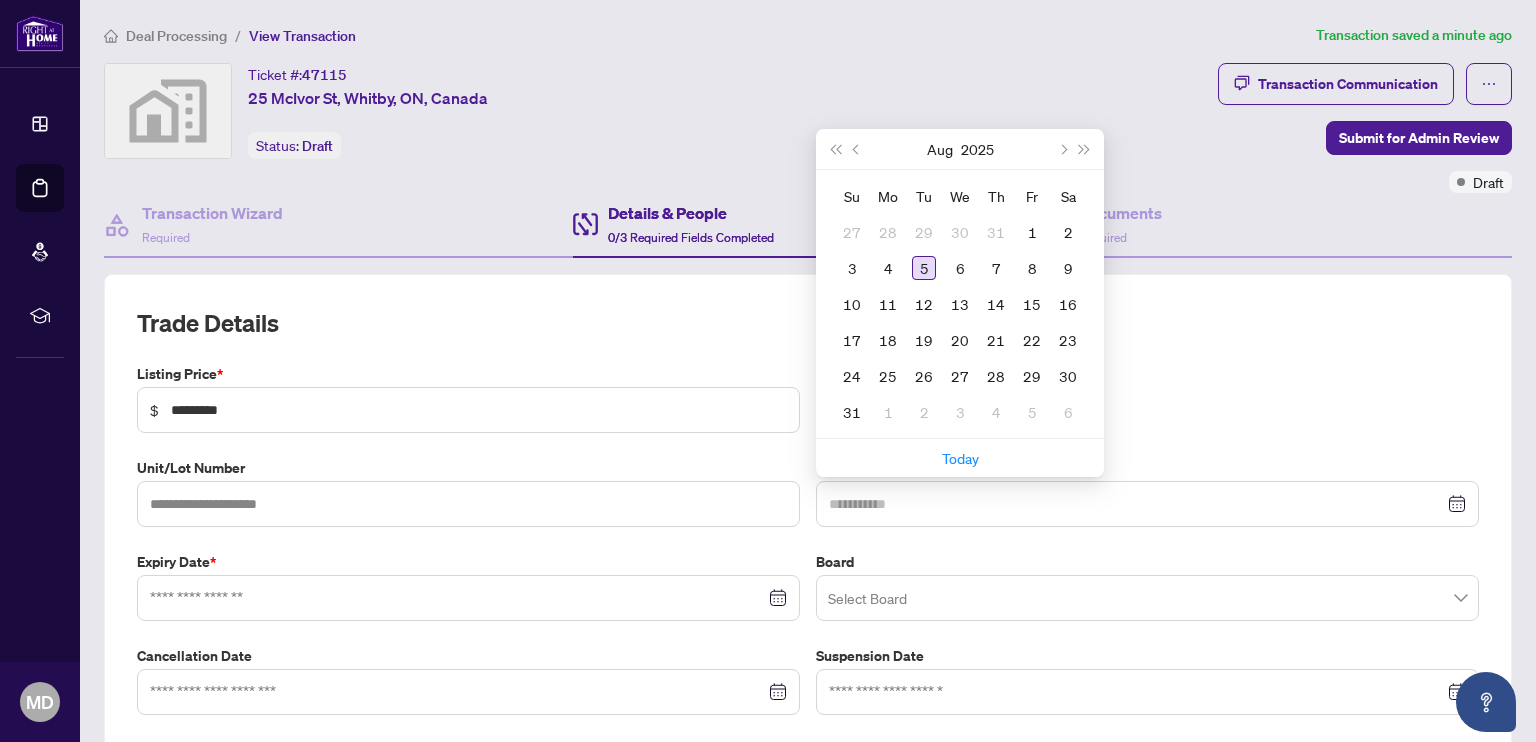 click on "5" at bounding box center [924, 268] 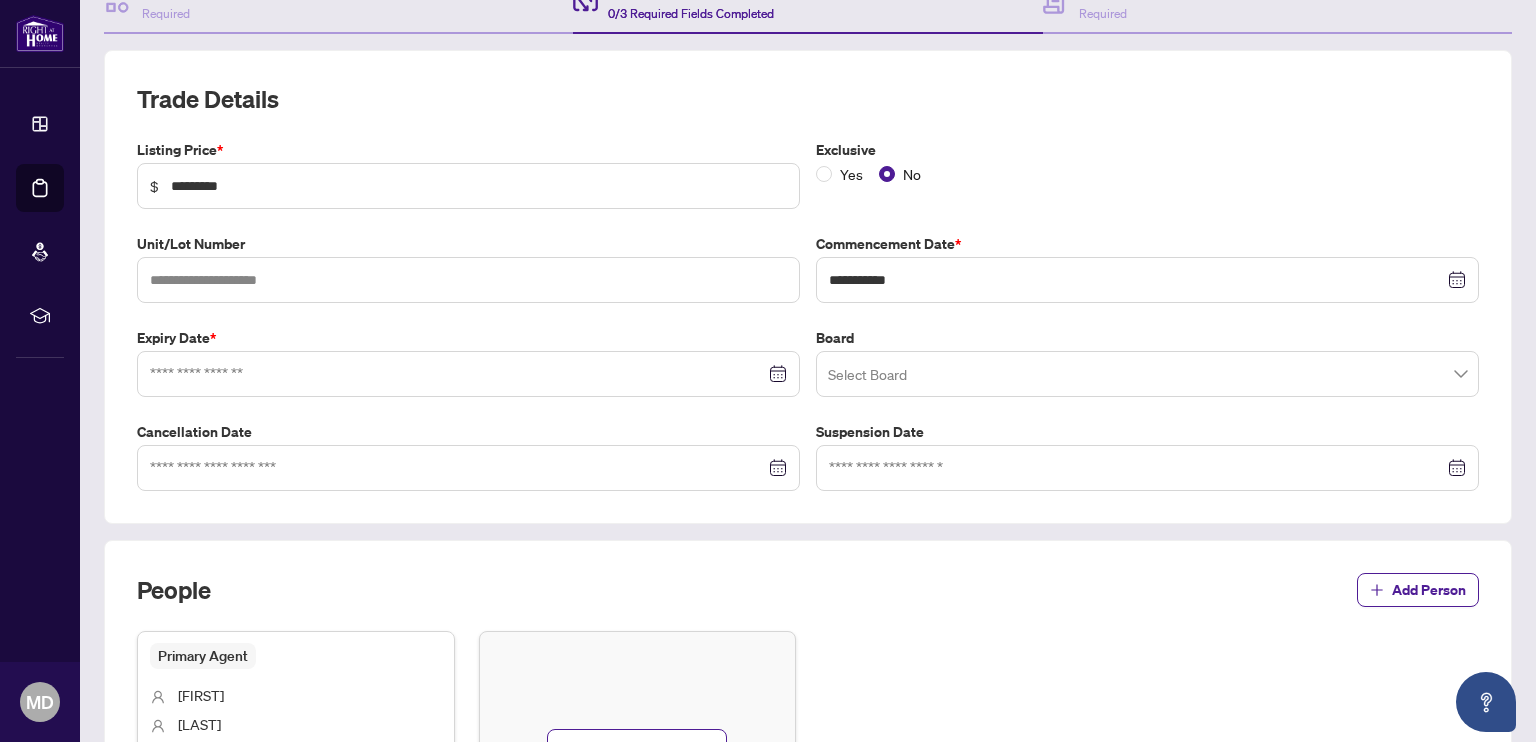 scroll, scrollTop: 268, scrollLeft: 0, axis: vertical 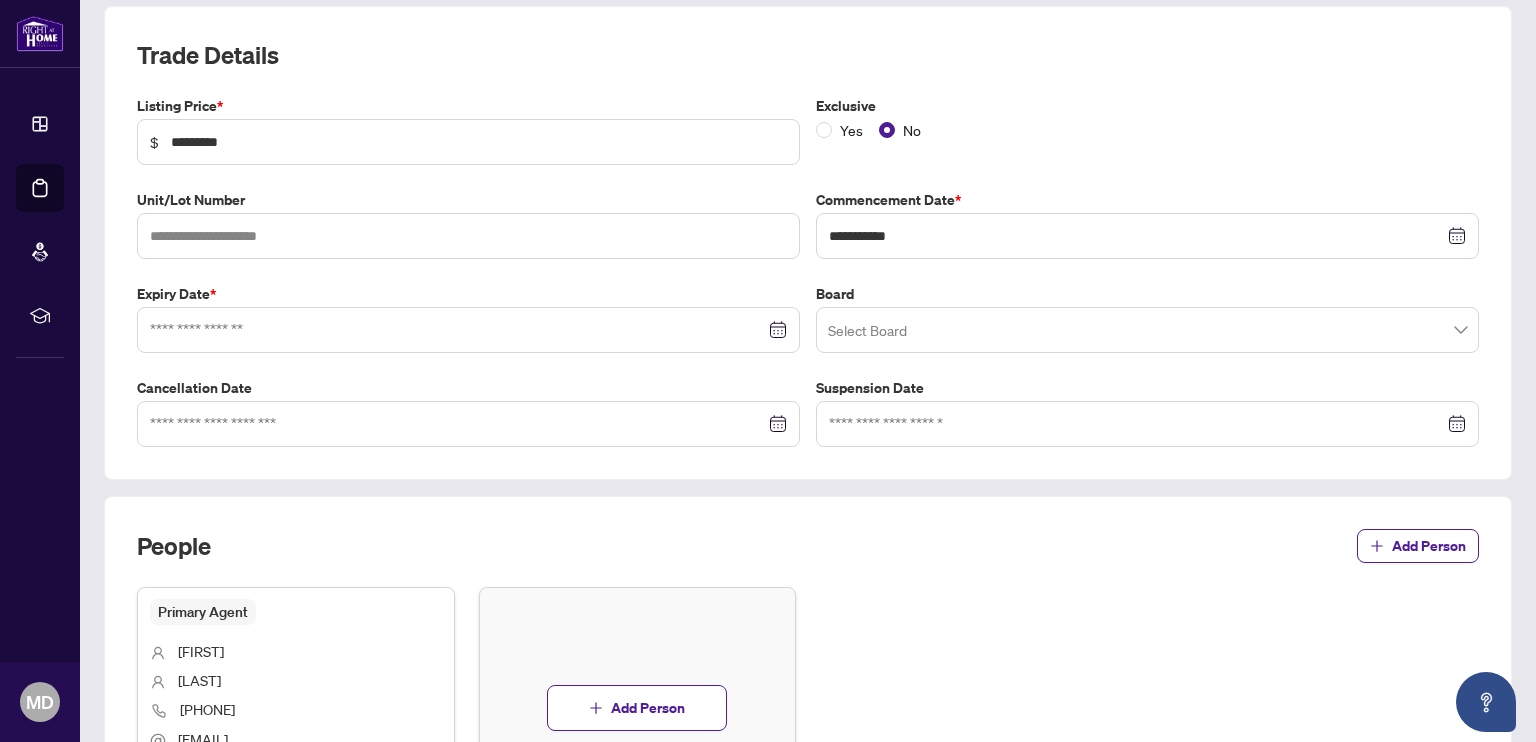 click at bounding box center [468, 330] 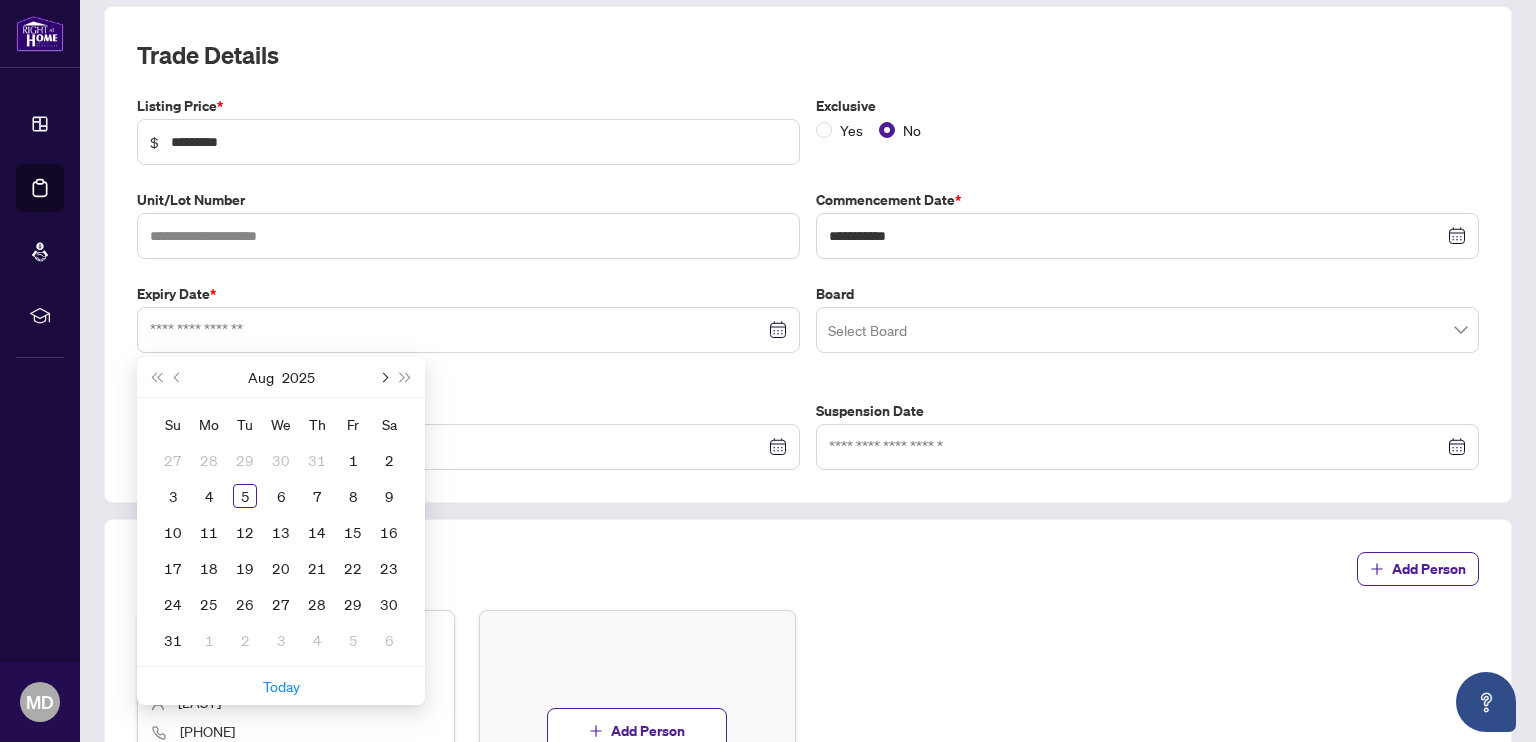 click at bounding box center (383, 377) 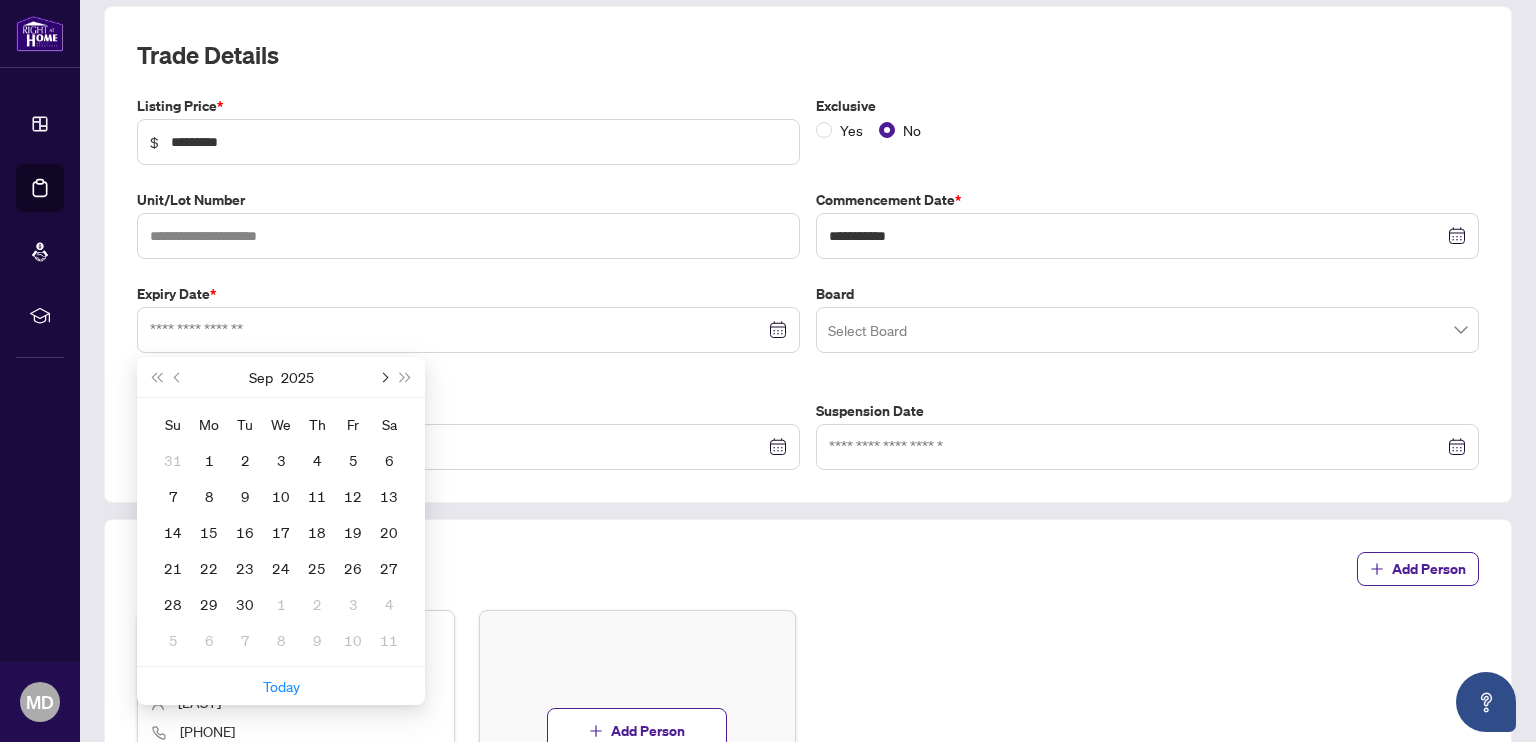 click at bounding box center [383, 377] 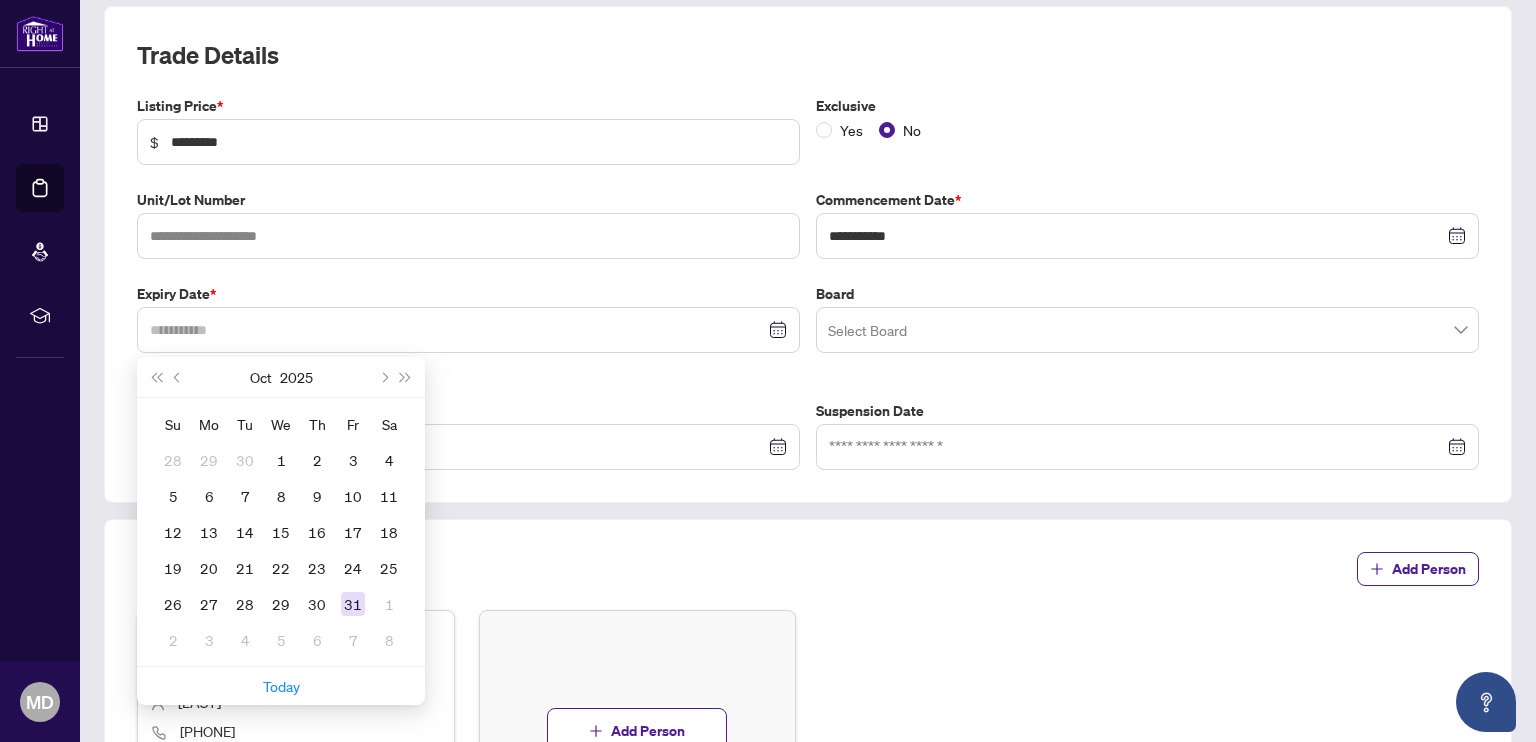 type on "**********" 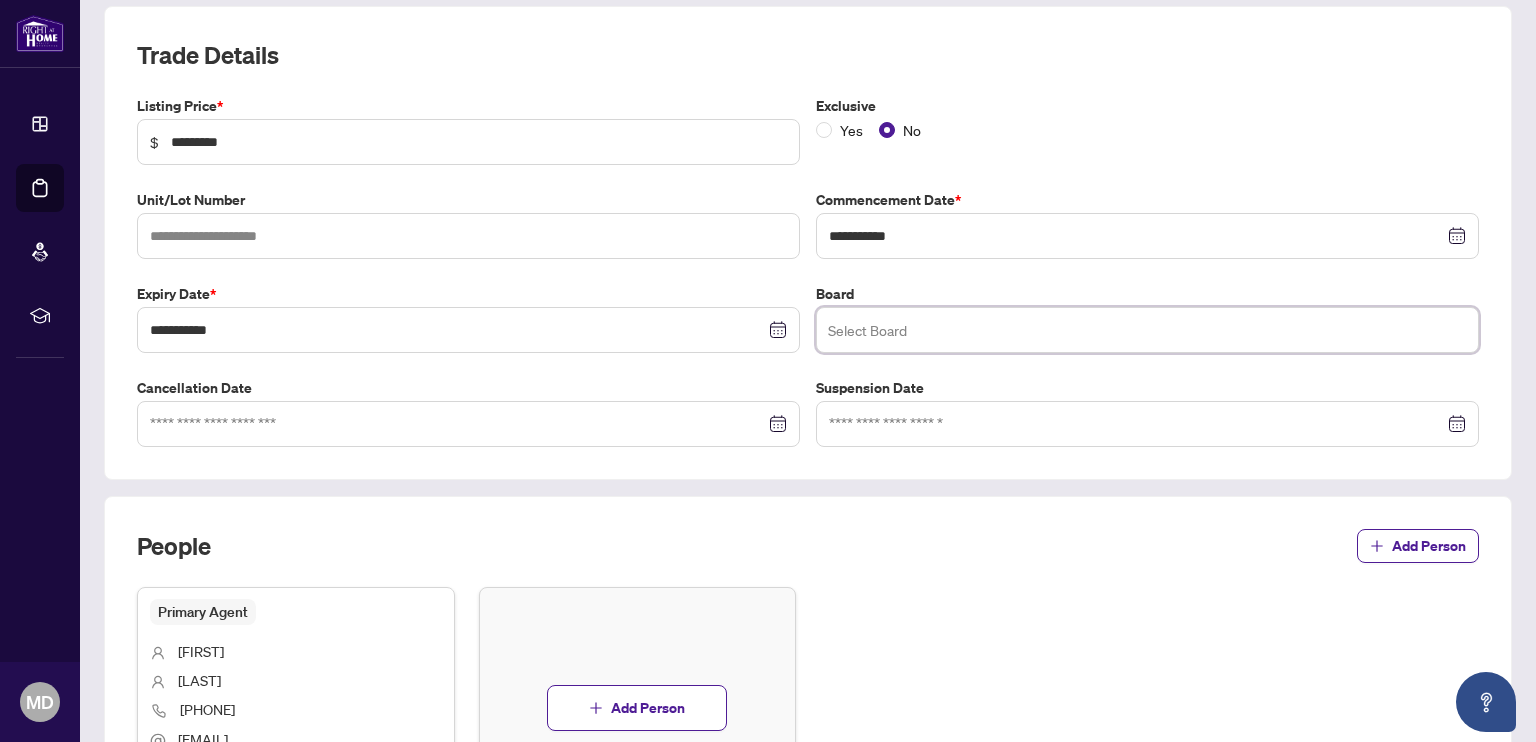 click at bounding box center (1147, 330) 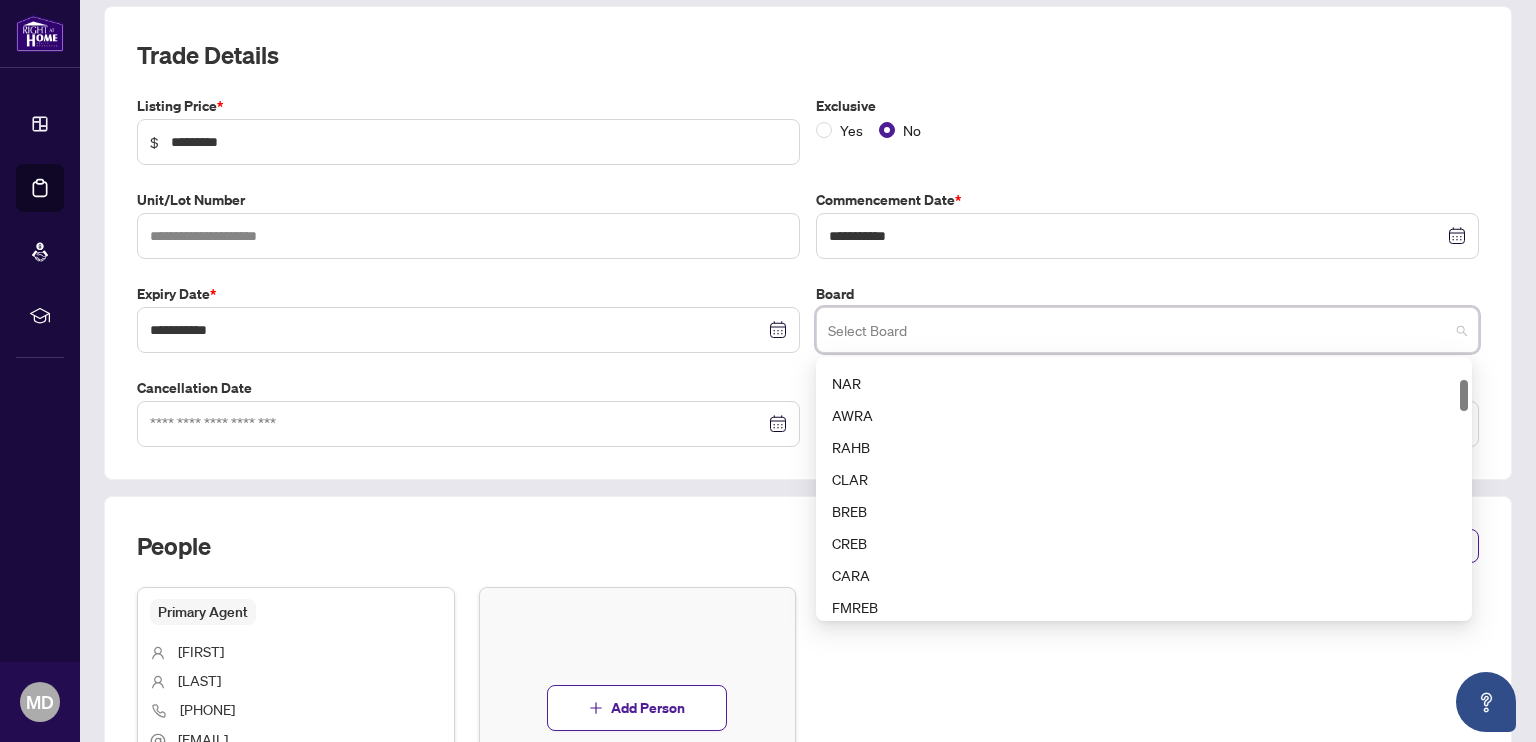scroll, scrollTop: 155, scrollLeft: 0, axis: vertical 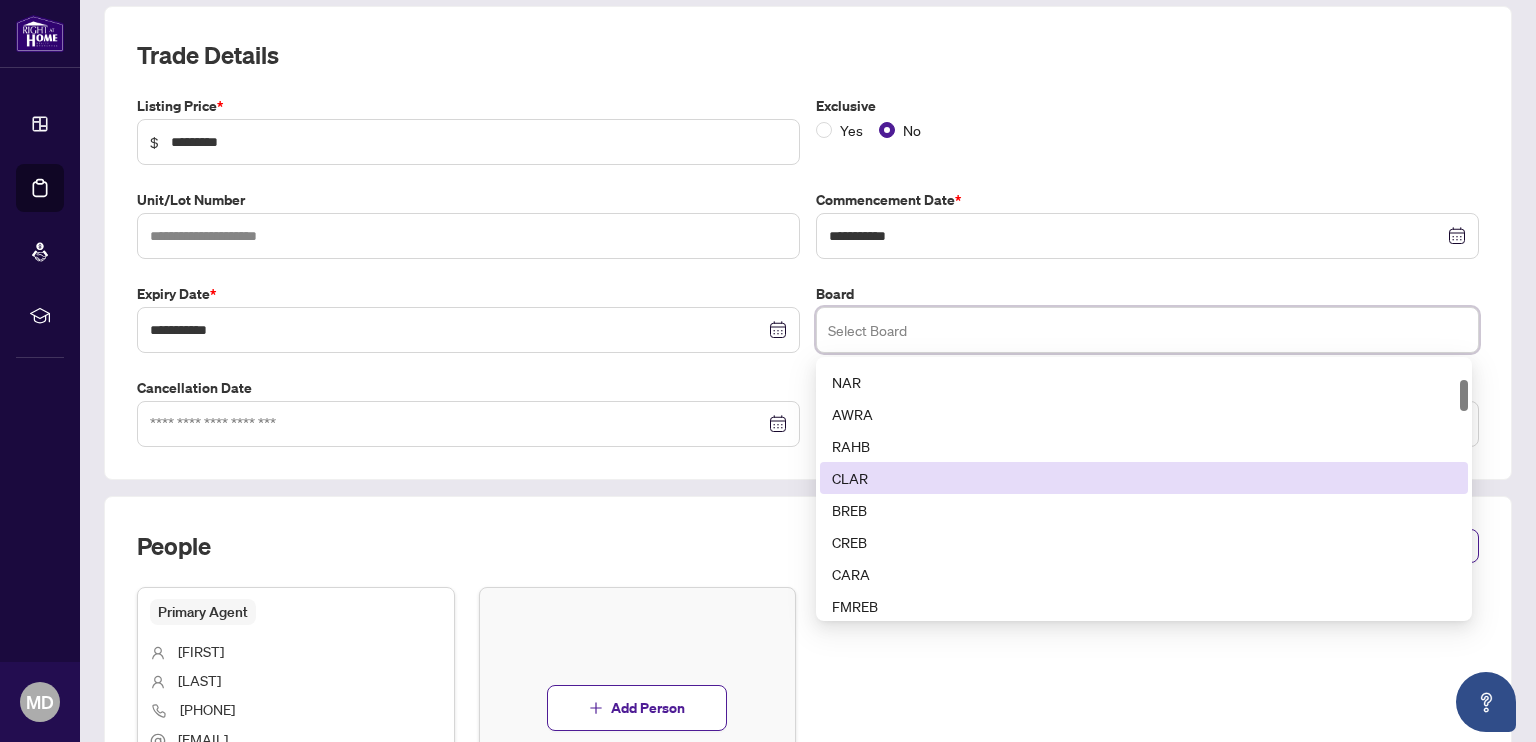 click on "CLAR" at bounding box center [1144, 478] 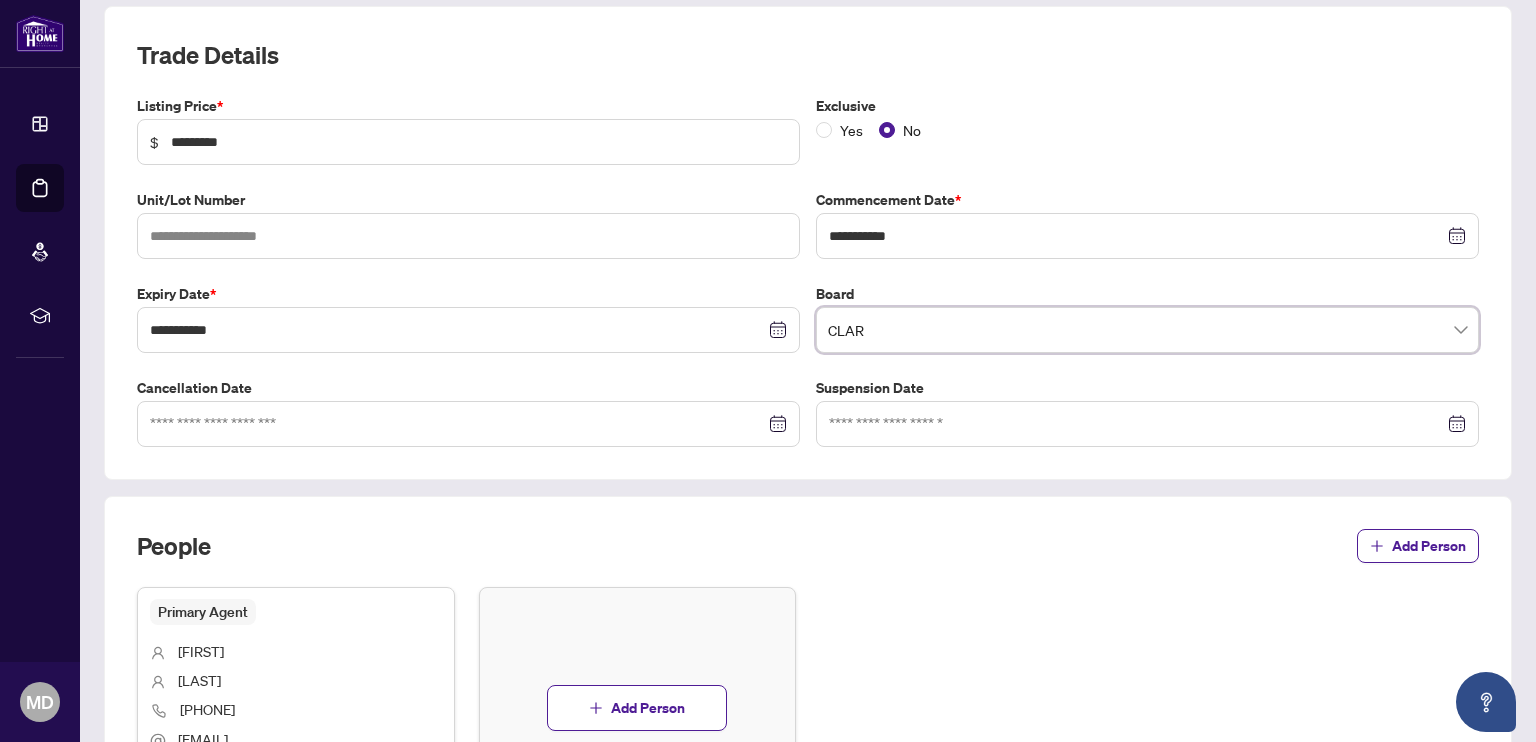 scroll, scrollTop: 534, scrollLeft: 0, axis: vertical 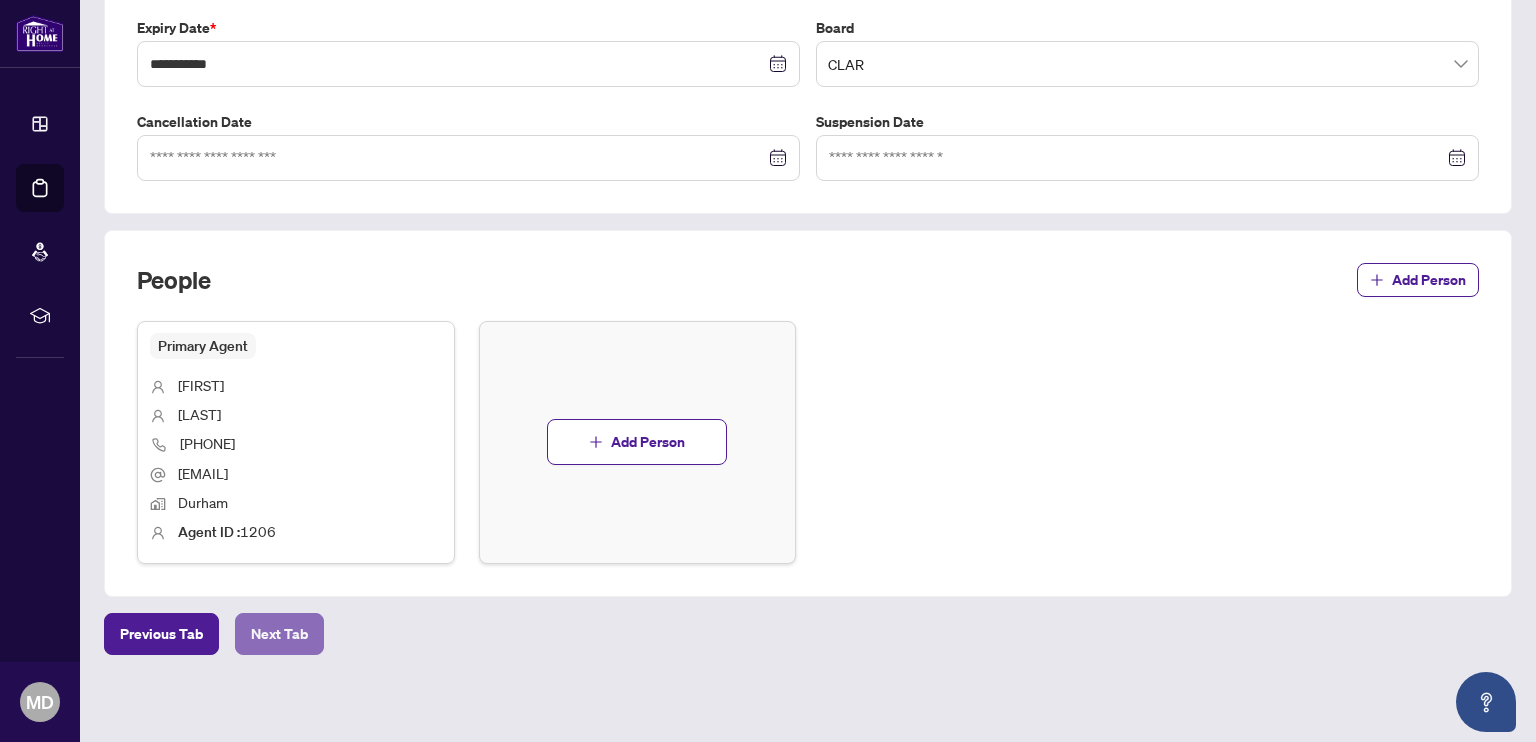 click on "Next Tab" at bounding box center [279, 634] 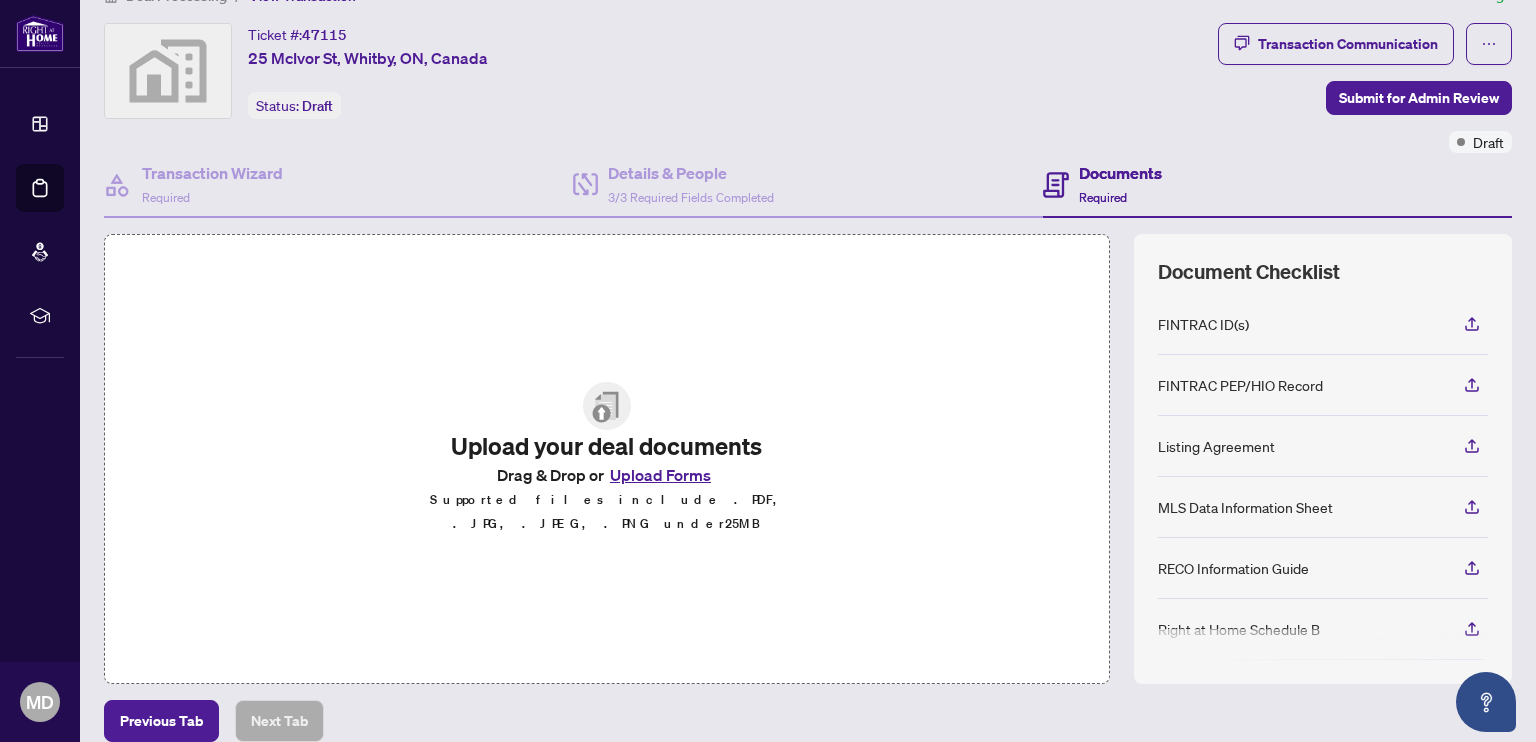 scroll, scrollTop: 38, scrollLeft: 0, axis: vertical 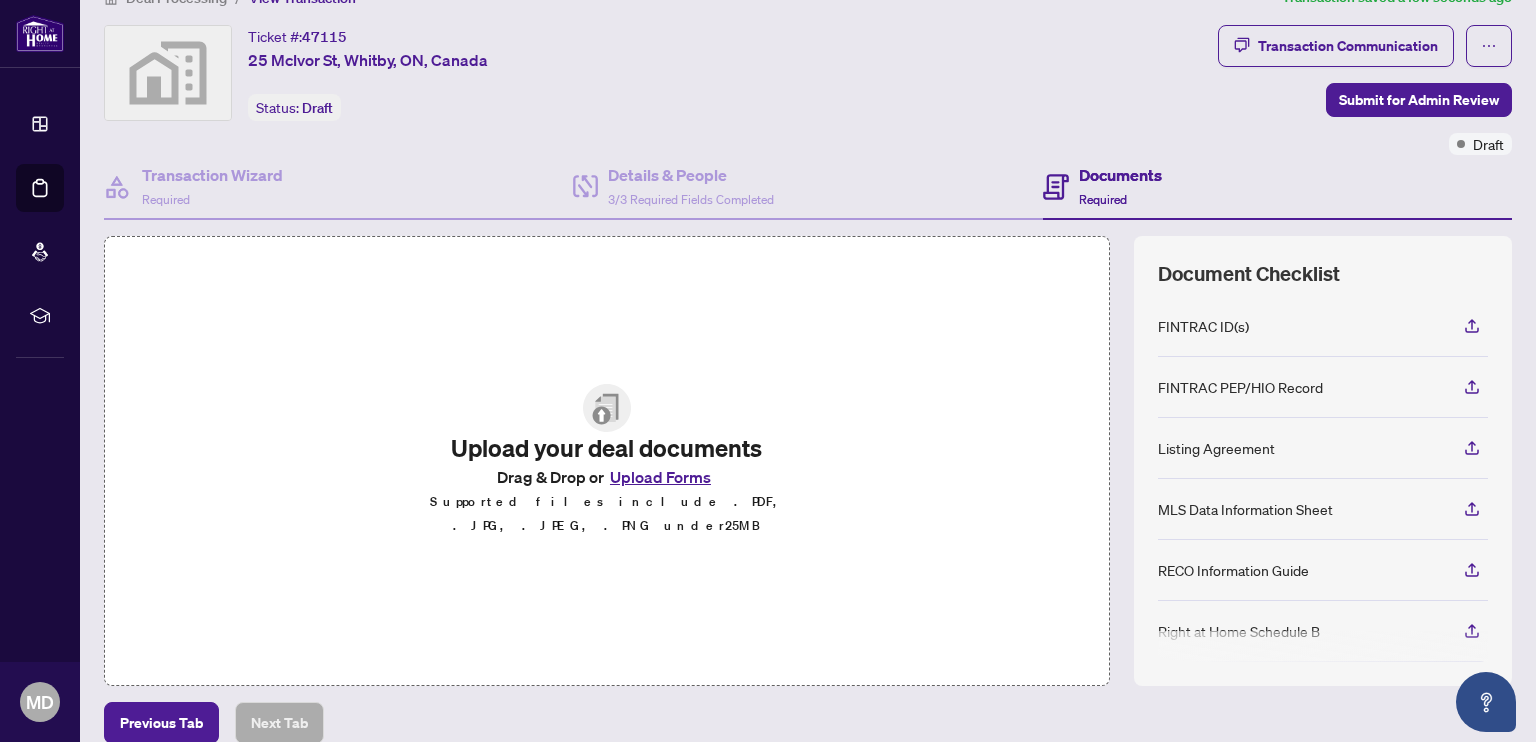 click on "Upload Forms" at bounding box center [660, 477] 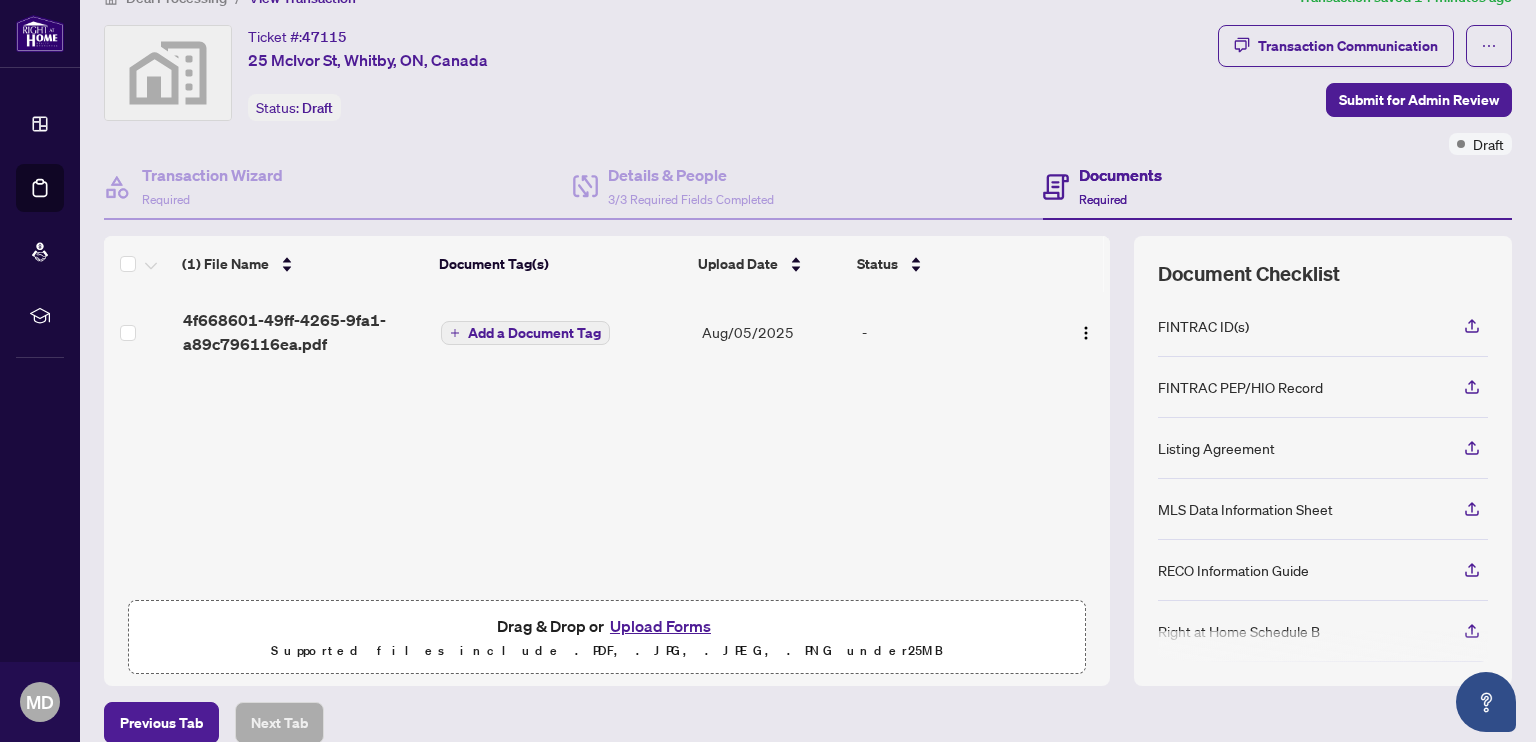 click on "Upload Forms" at bounding box center [660, 626] 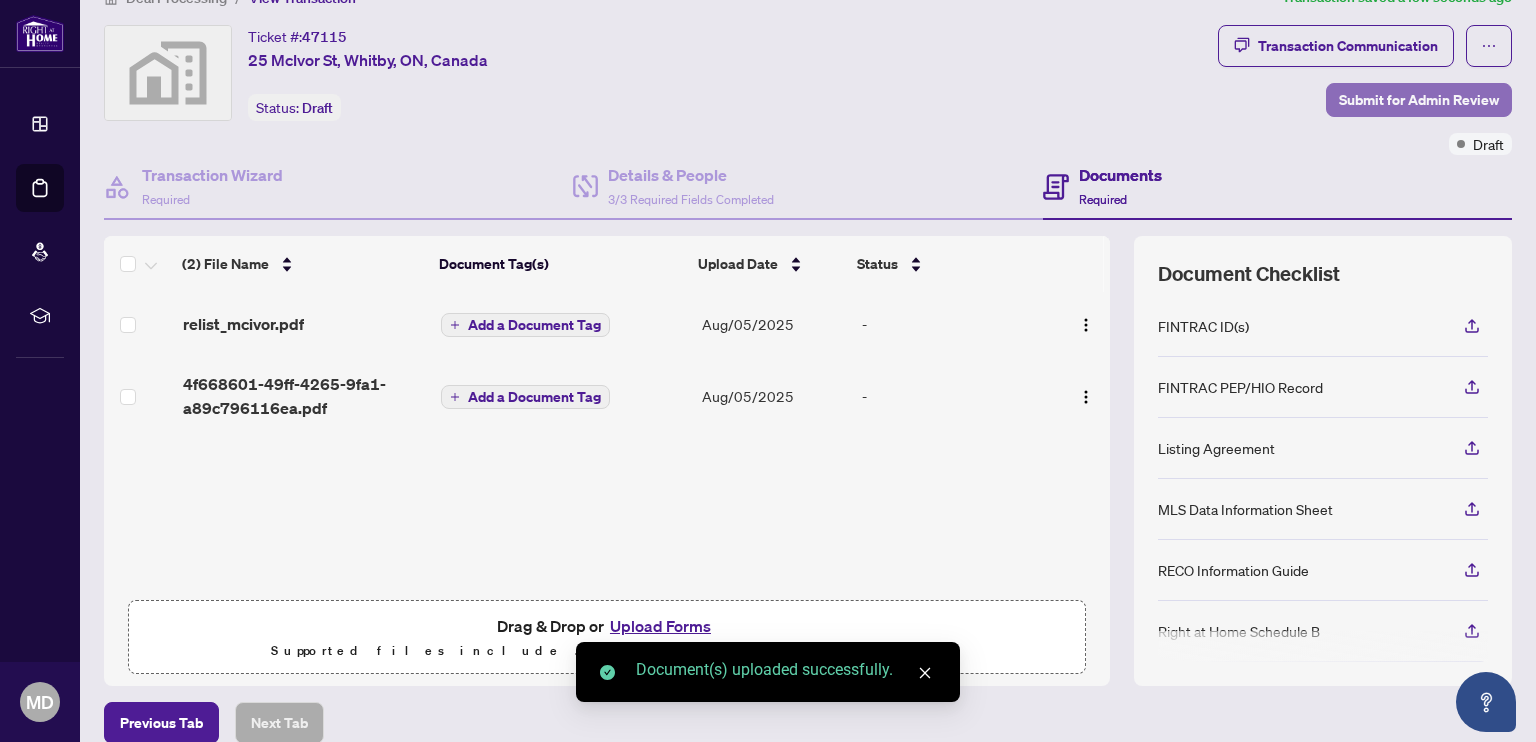 click on "Submit for Admin Review" at bounding box center (1419, 100) 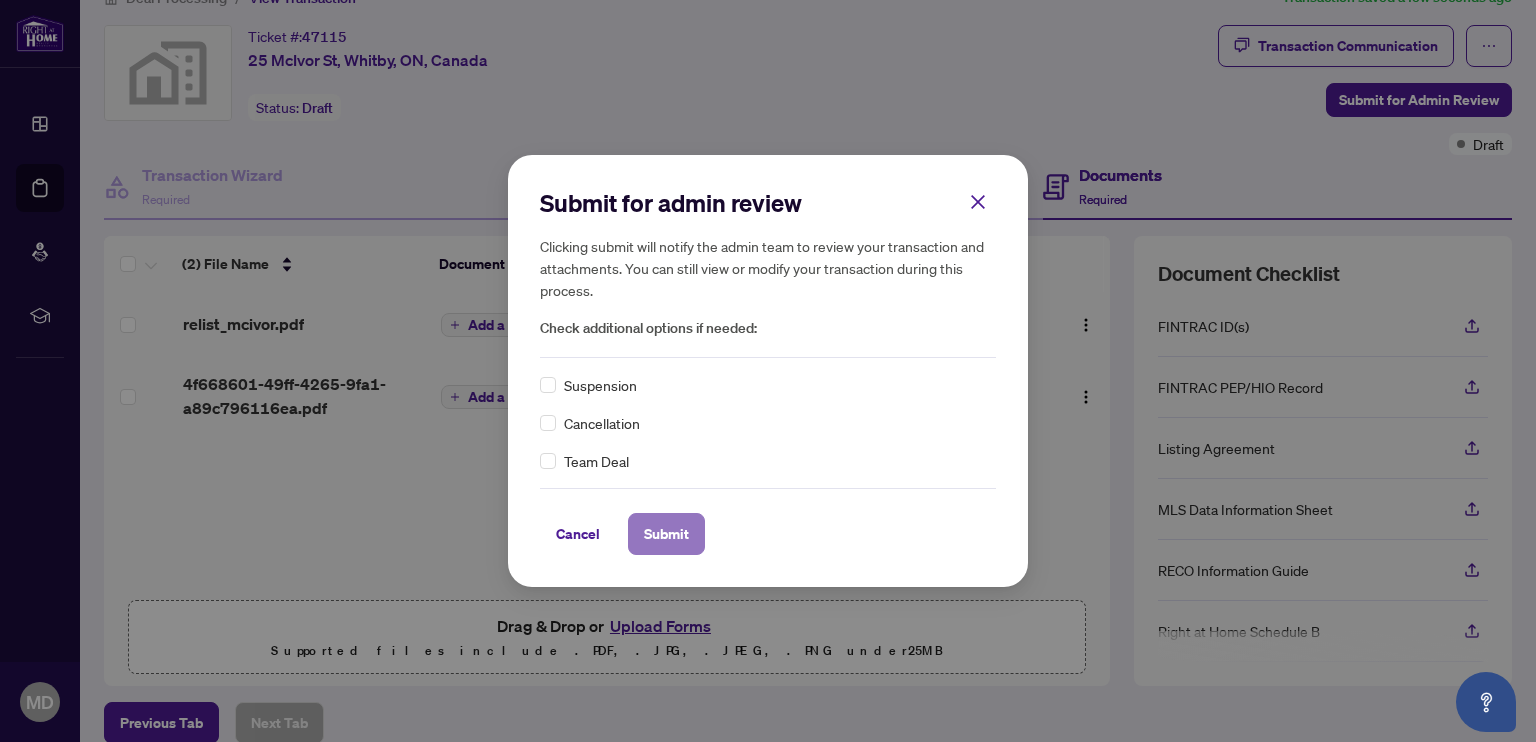 click on "Submit" at bounding box center [666, 534] 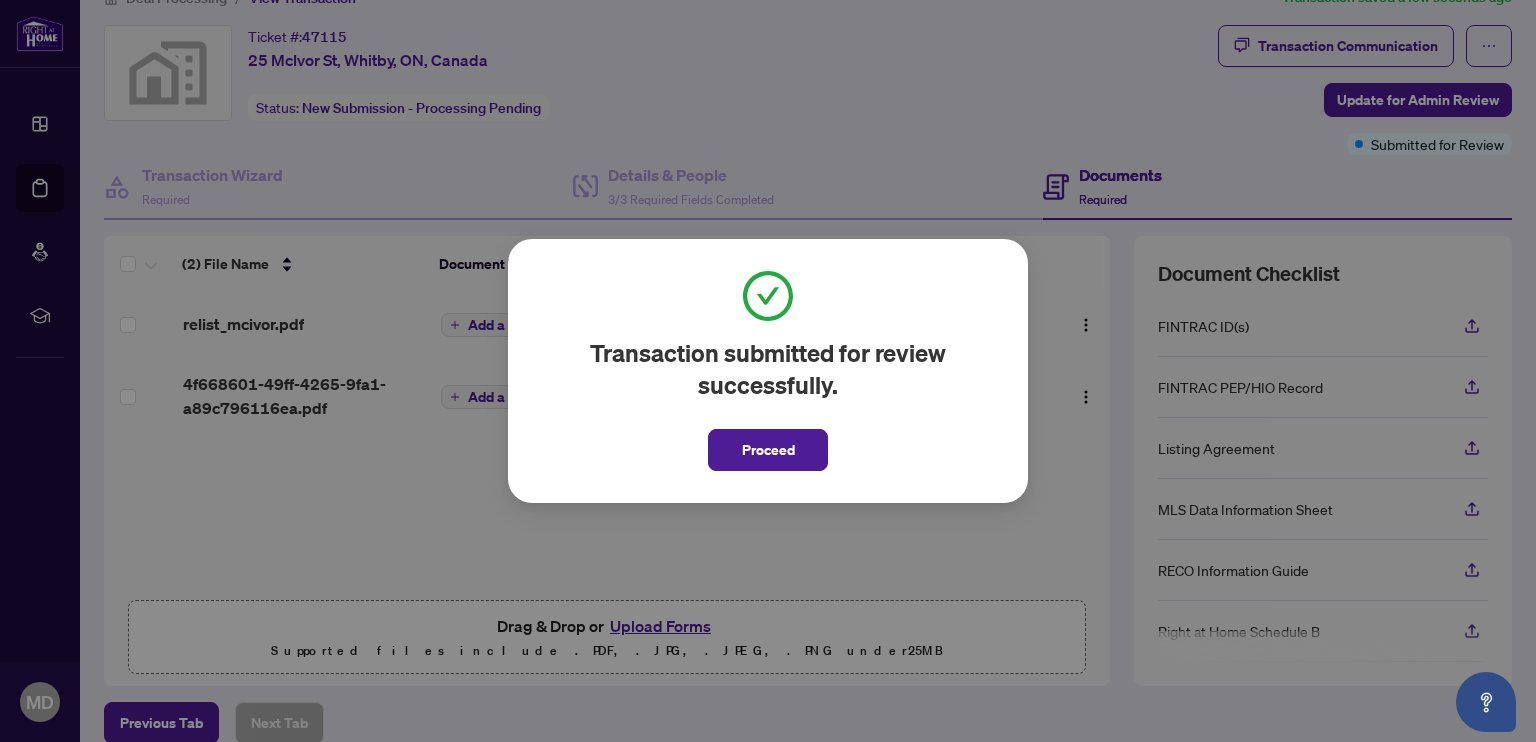 click on "Transaction submitted for review successfully. Proceed Cancel OK" at bounding box center (768, 371) 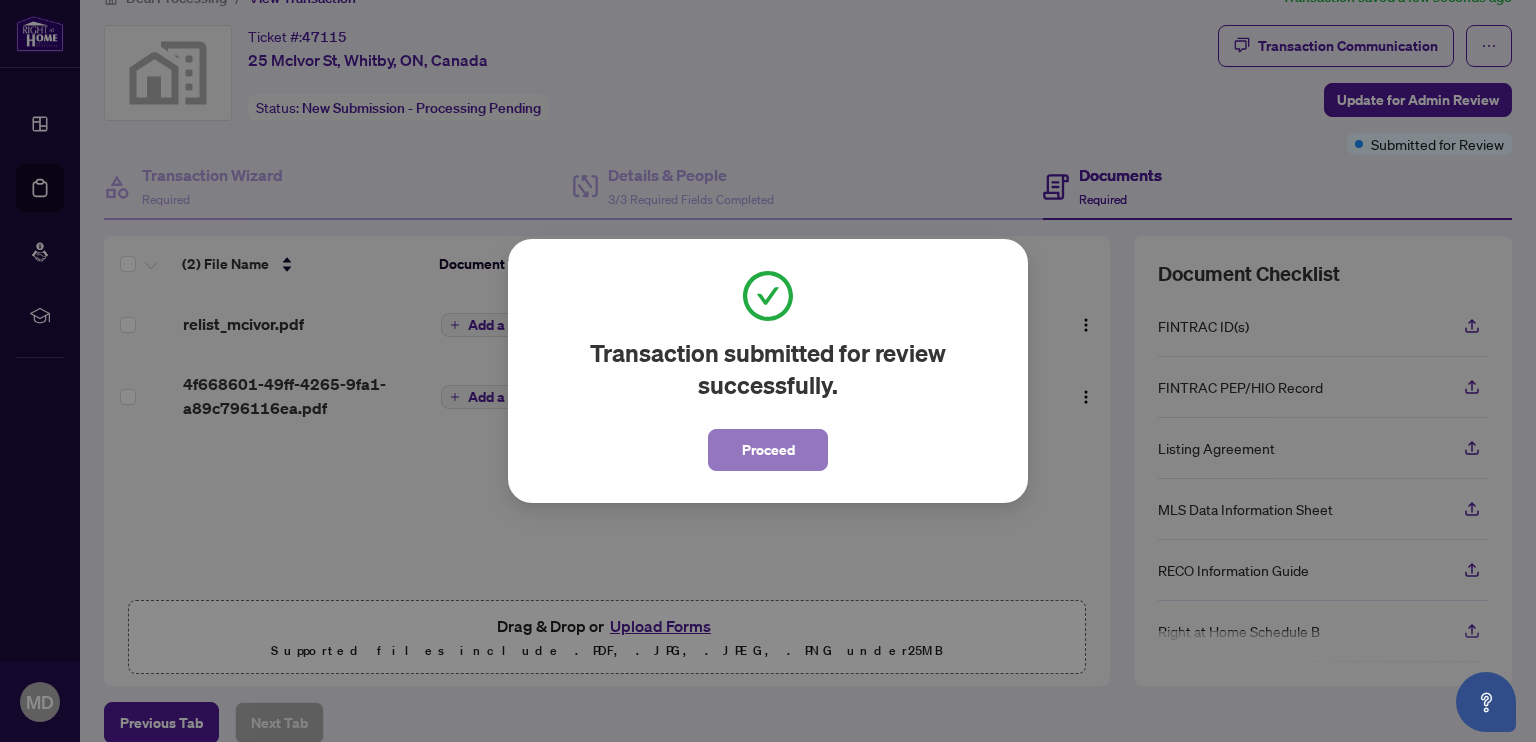 click on "Proceed" at bounding box center (768, 450) 